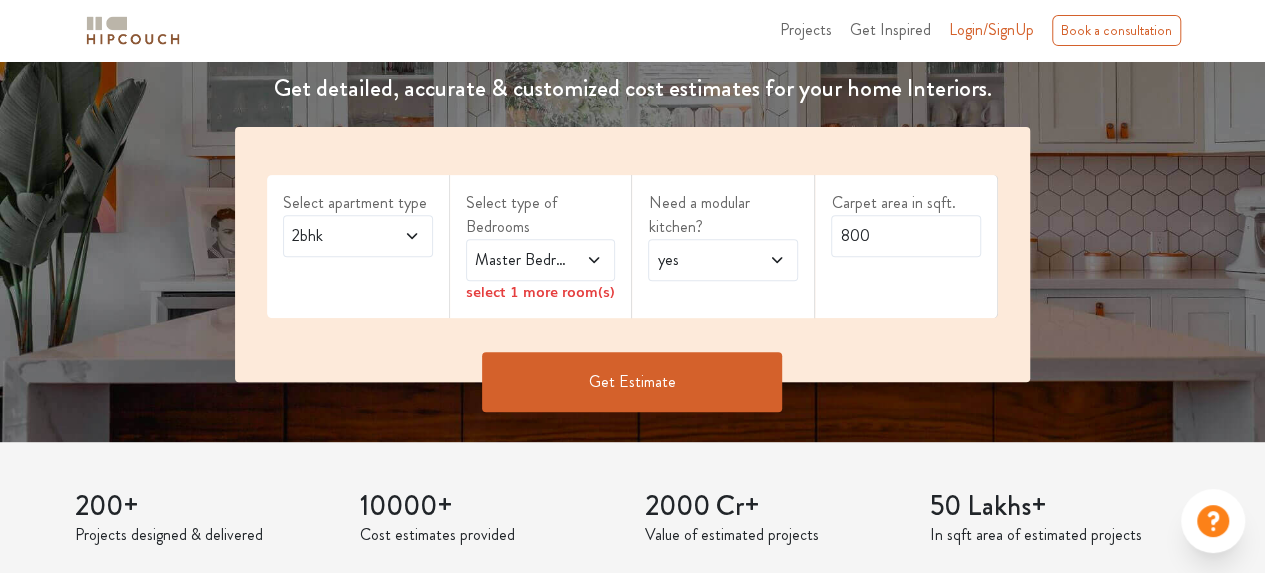 scroll, scrollTop: 300, scrollLeft: 0, axis: vertical 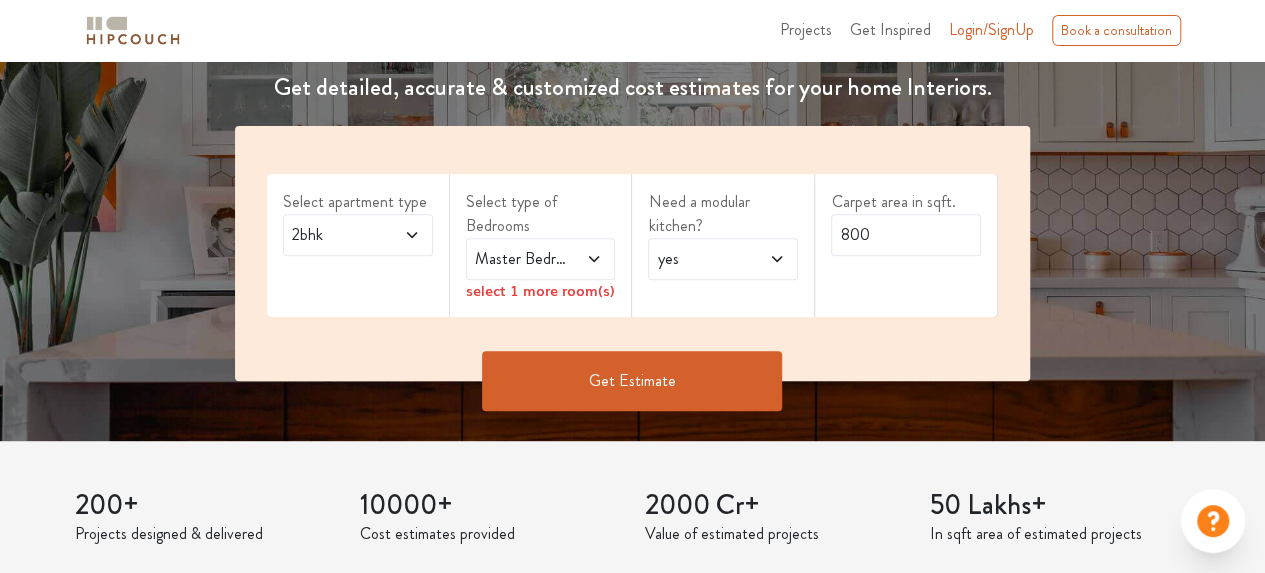 click 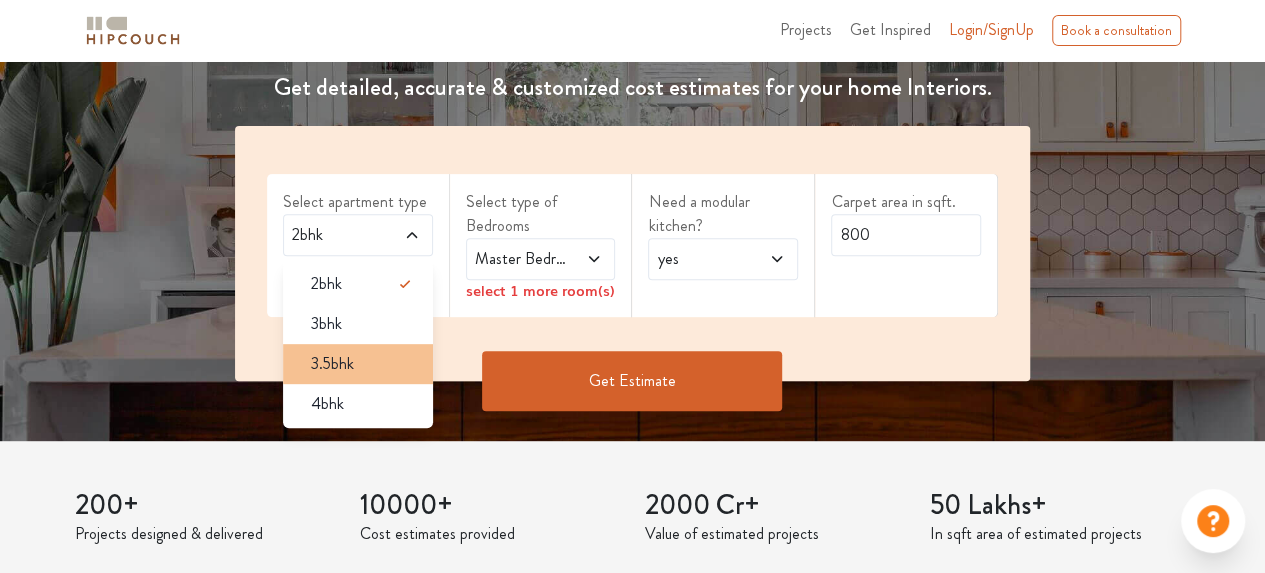 click on "3.5bhk" at bounding box center (332, 364) 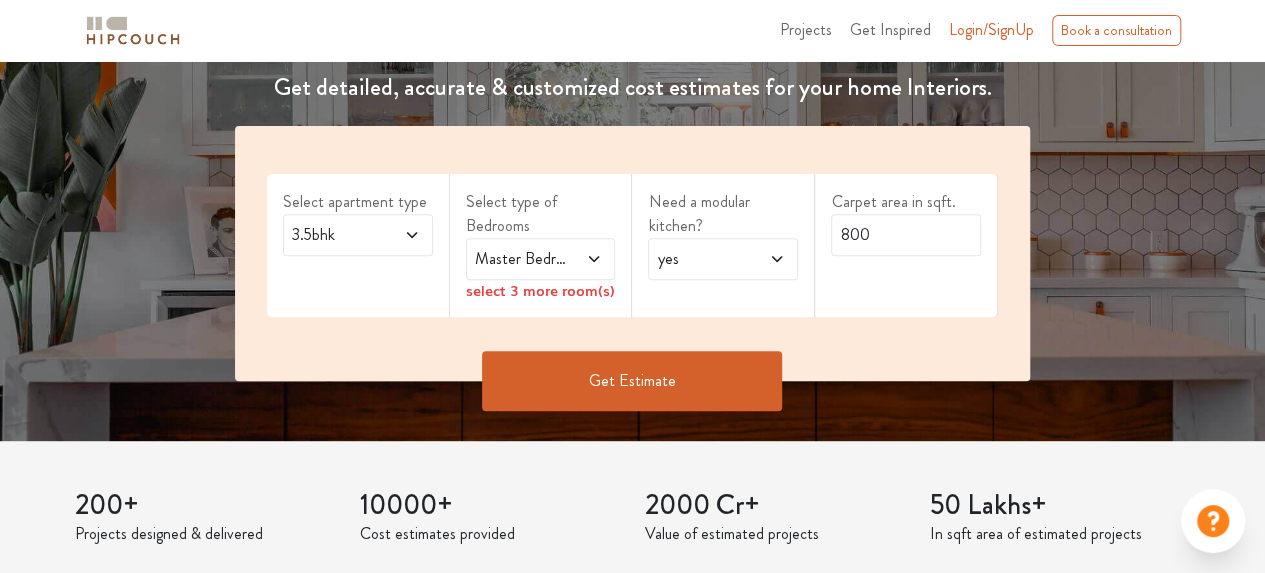 click on "Master Bedroom" at bounding box center [520, 259] 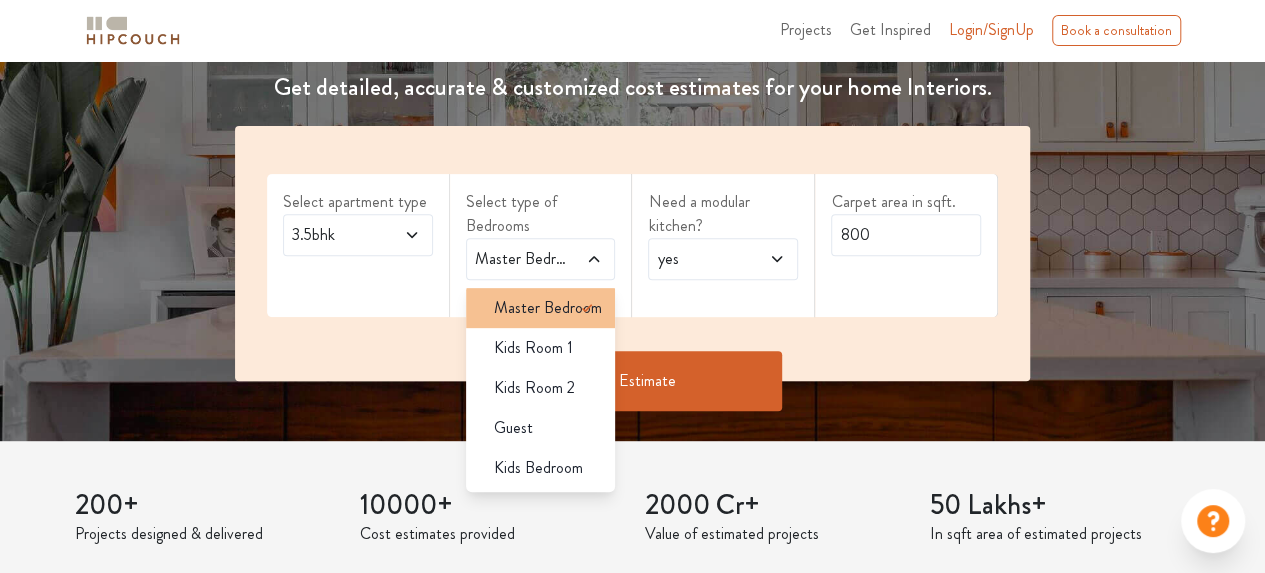 click on "Master Bedroom" at bounding box center [548, 308] 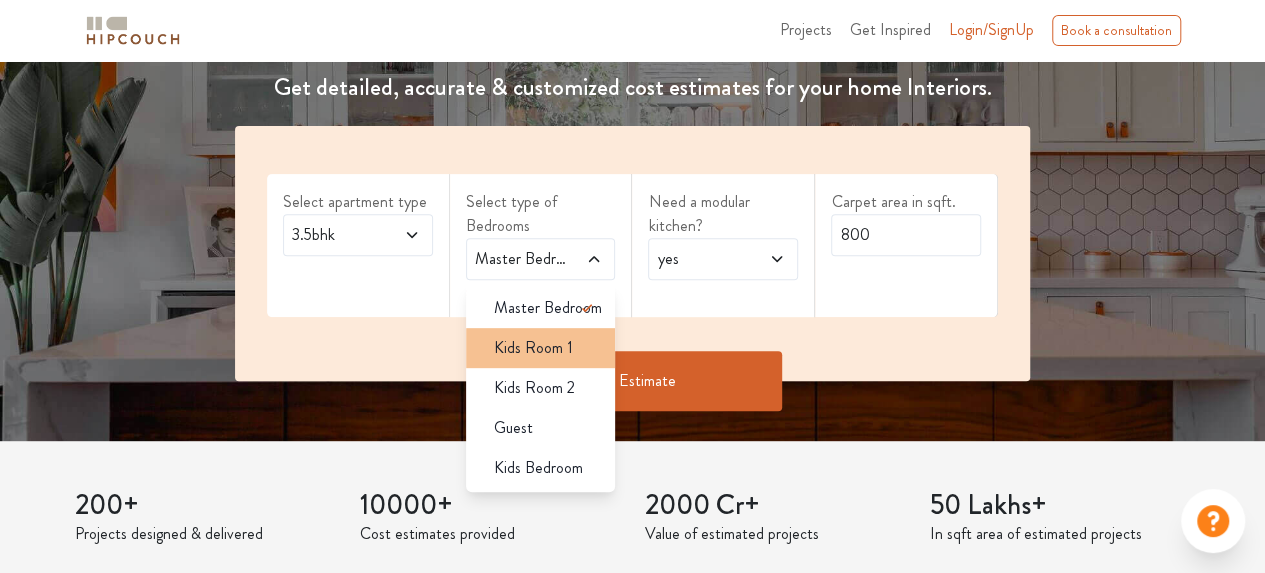 click on "Kids Room 1" at bounding box center [533, 348] 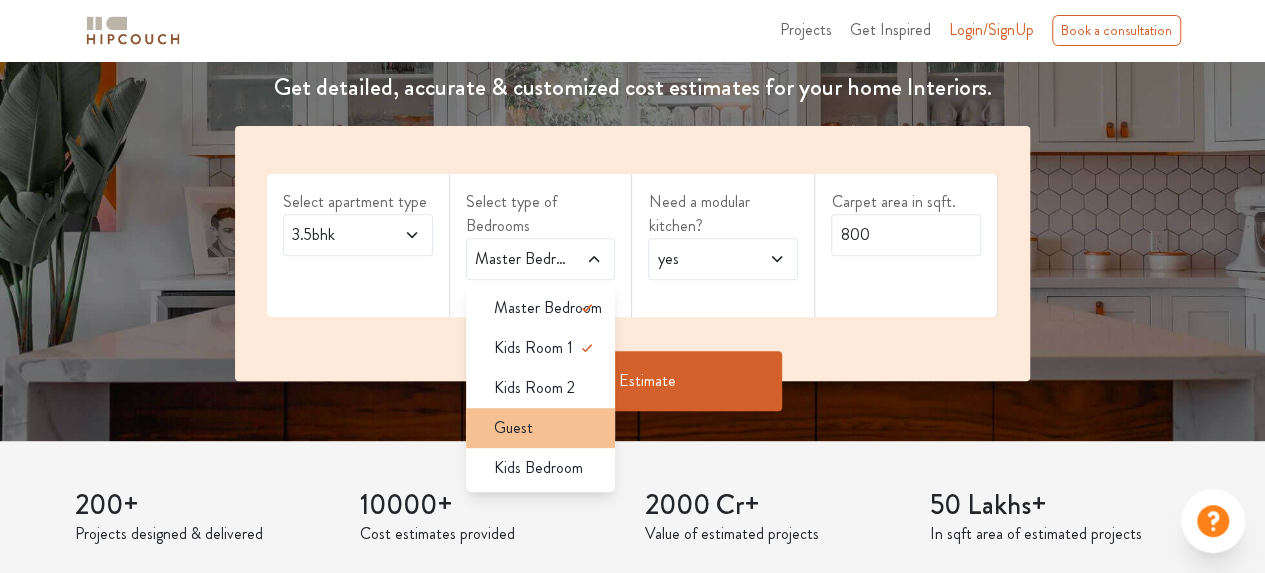 click on "Guest" at bounding box center (513, 428) 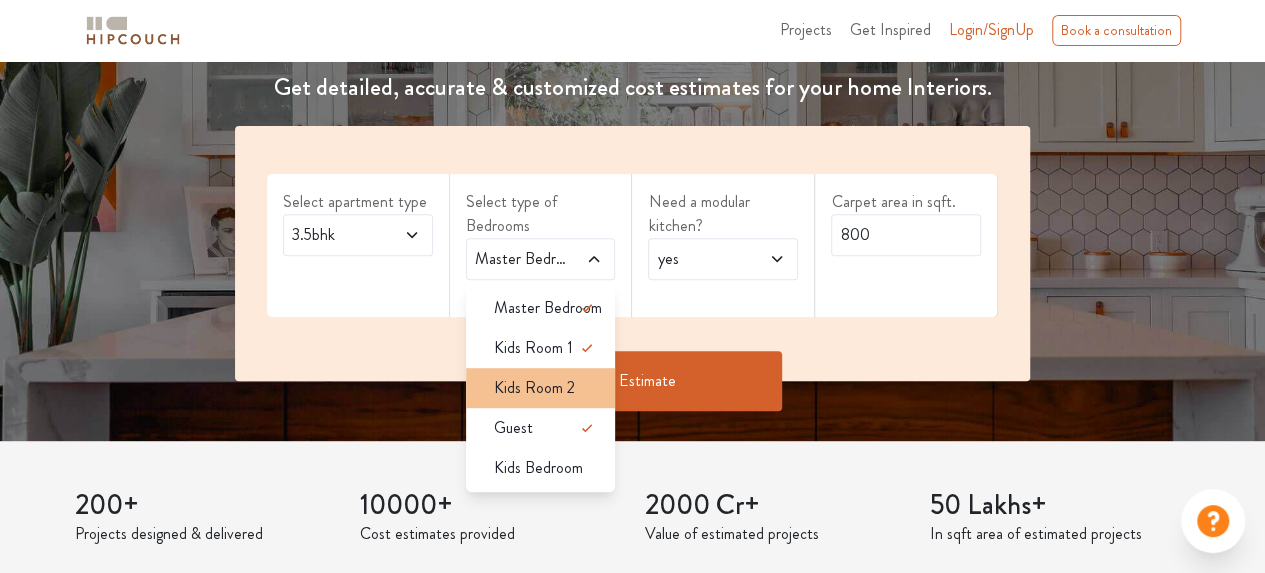 click on "Kids Room 2" at bounding box center (534, 388) 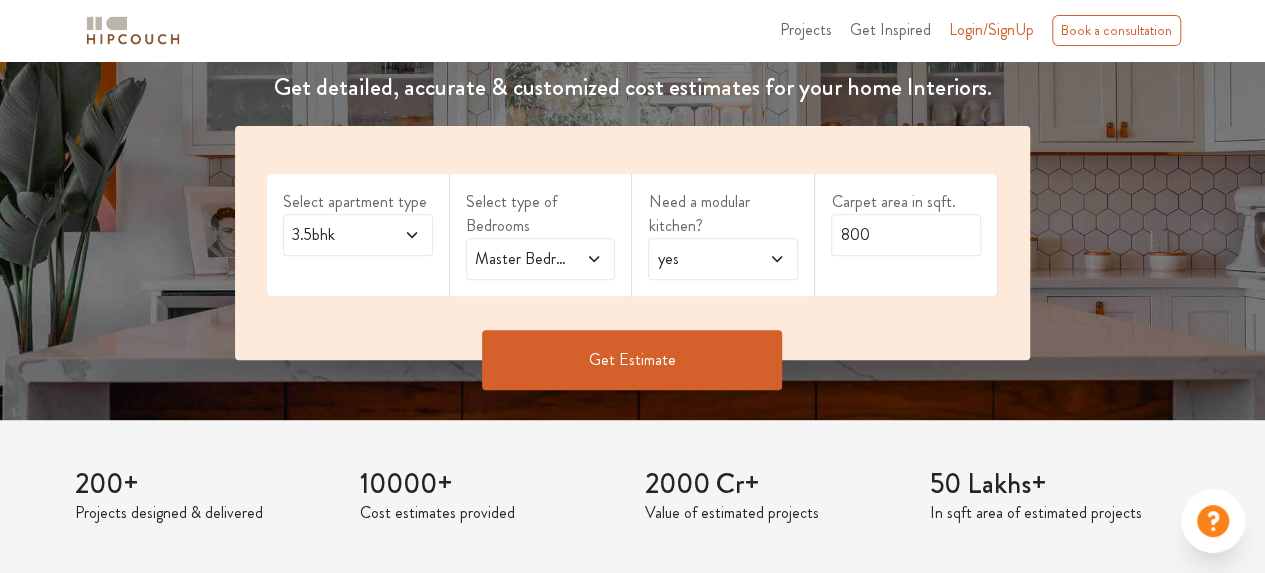 click on "yes" at bounding box center (702, 259) 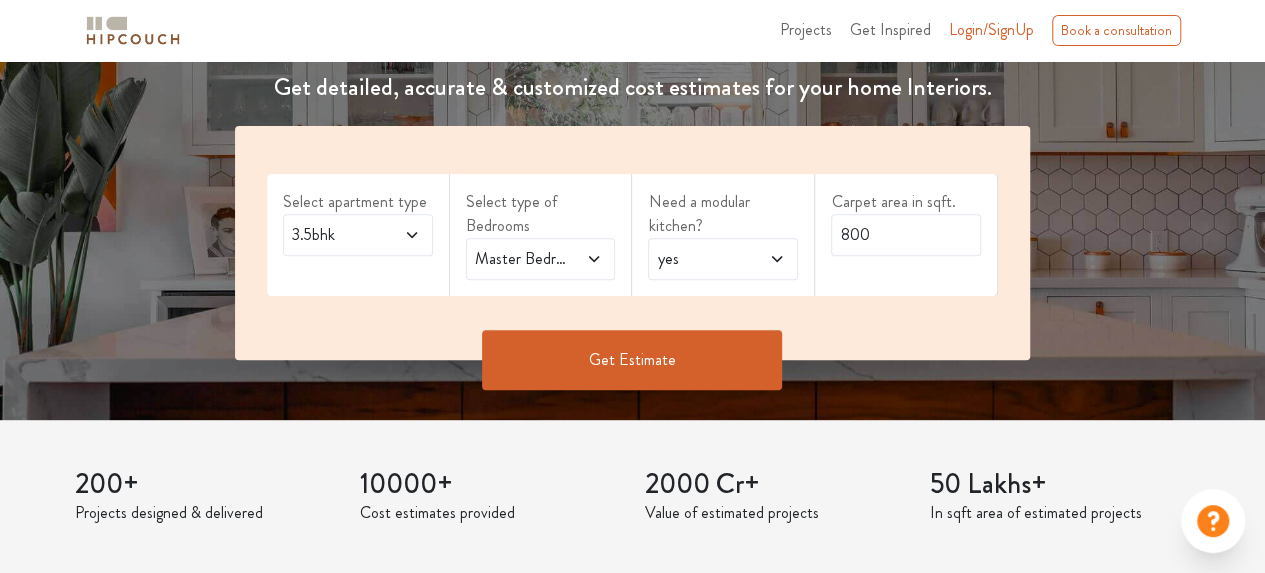 click on "yes" at bounding box center [702, 259] 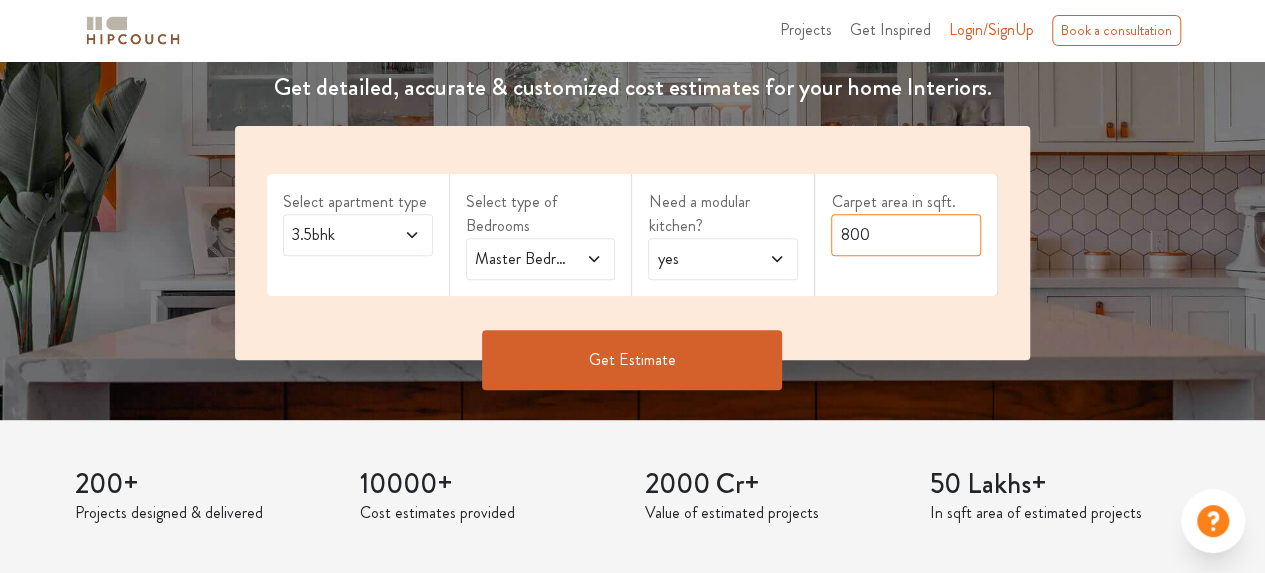 click on "800" at bounding box center (906, 235) 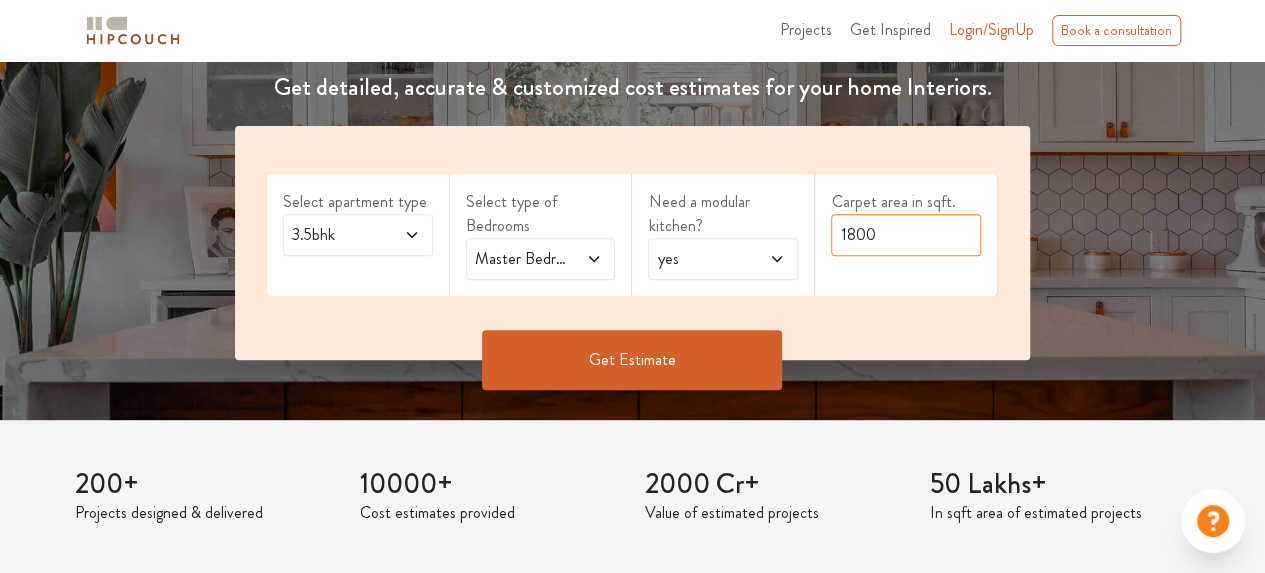 type on "1800" 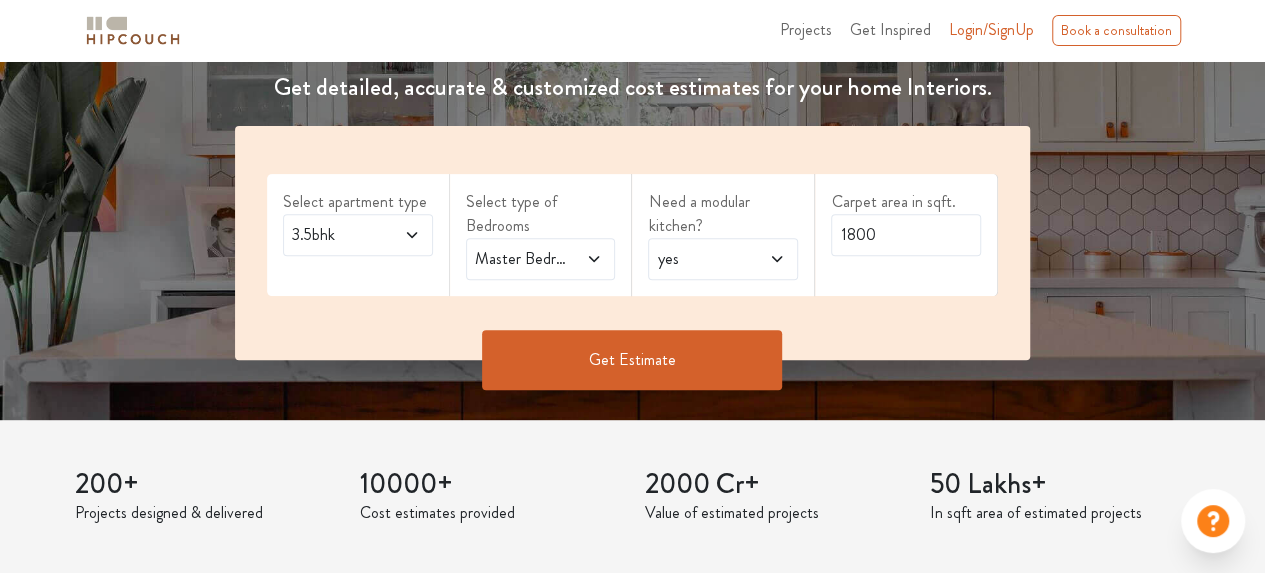 click on "Get Estimate" at bounding box center (632, 360) 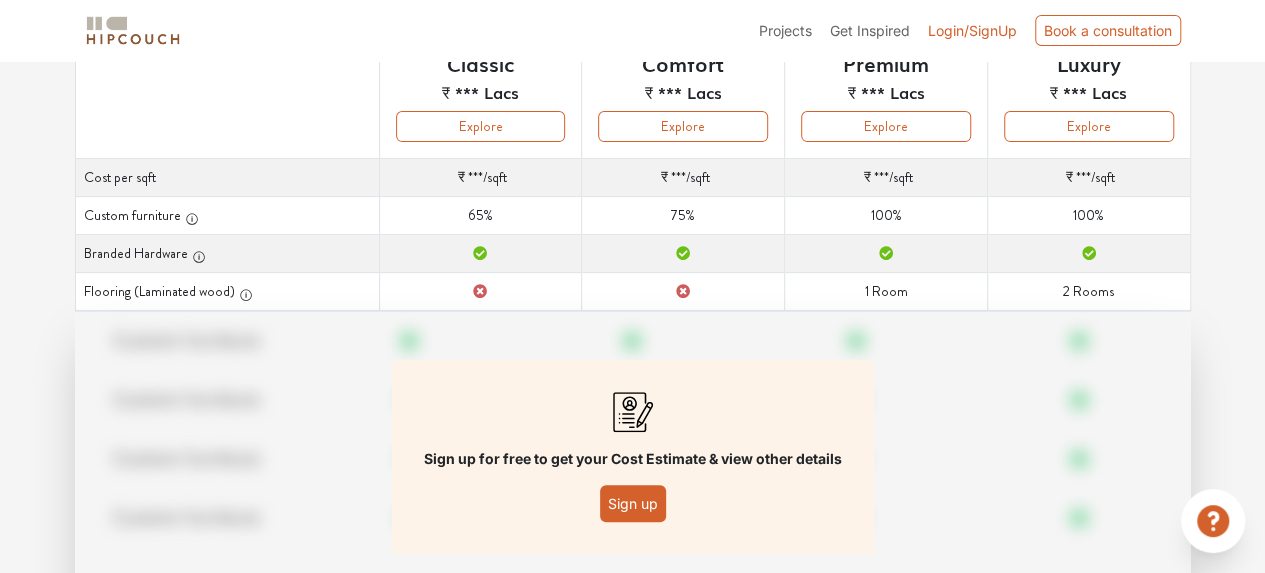 scroll, scrollTop: 386, scrollLeft: 0, axis: vertical 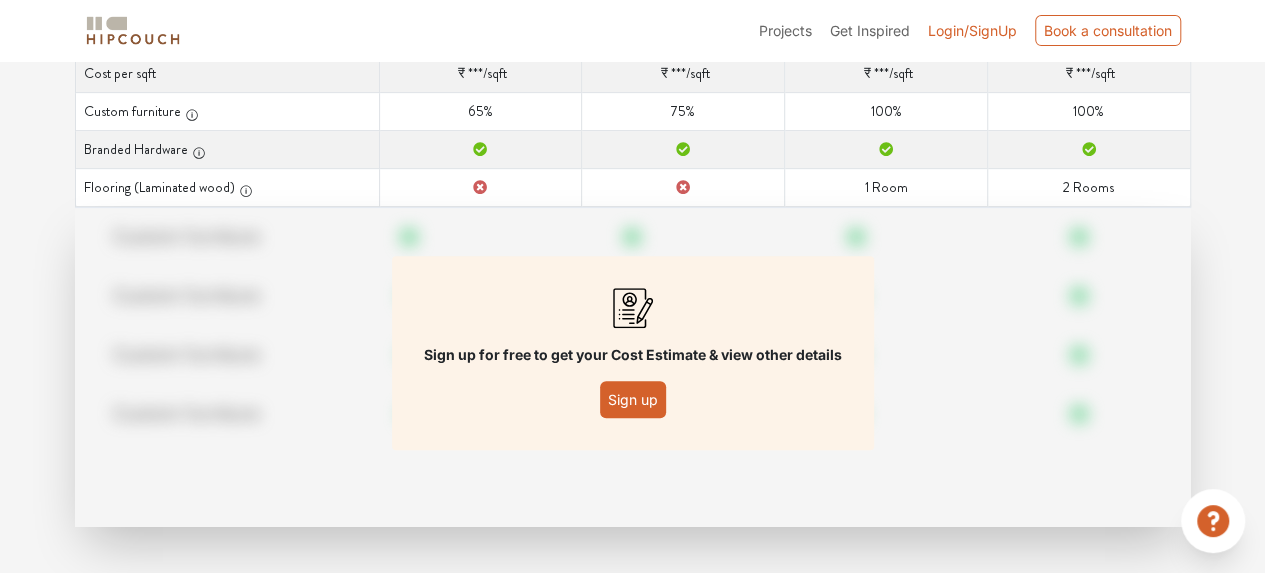 click on "Sign up" at bounding box center (633, 399) 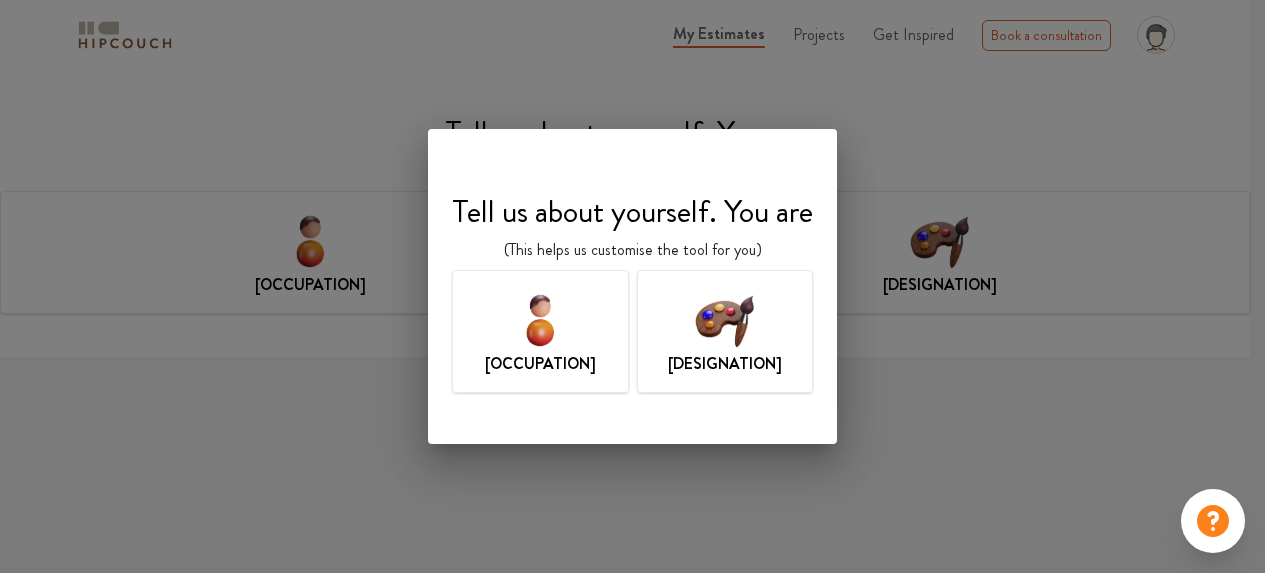scroll, scrollTop: 0, scrollLeft: 0, axis: both 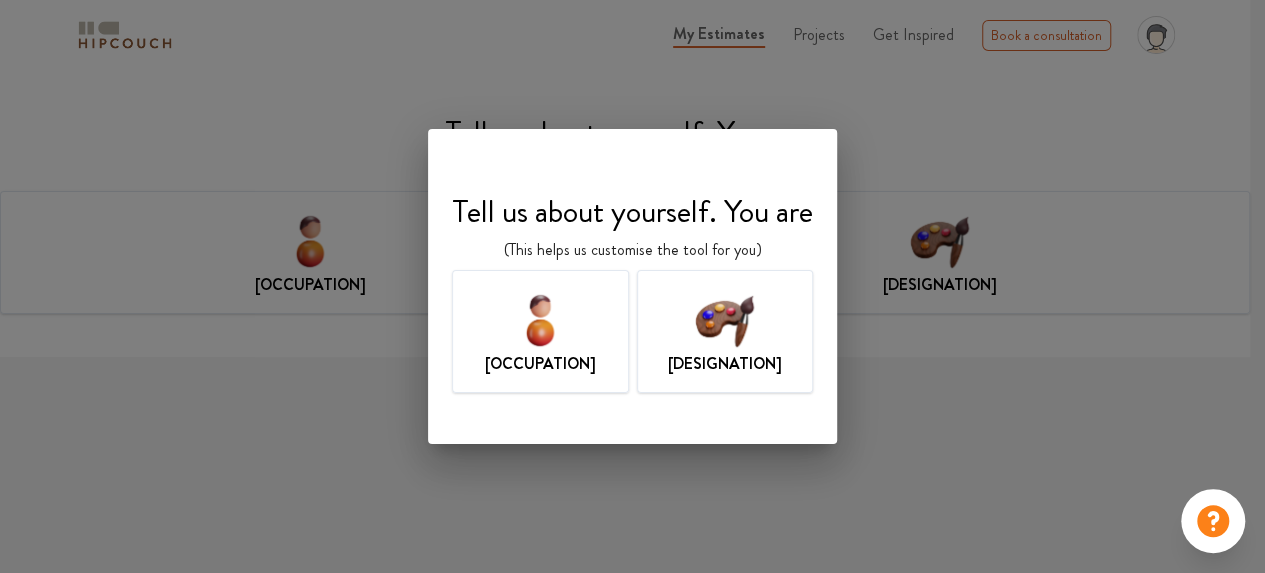 click at bounding box center [724, 319] 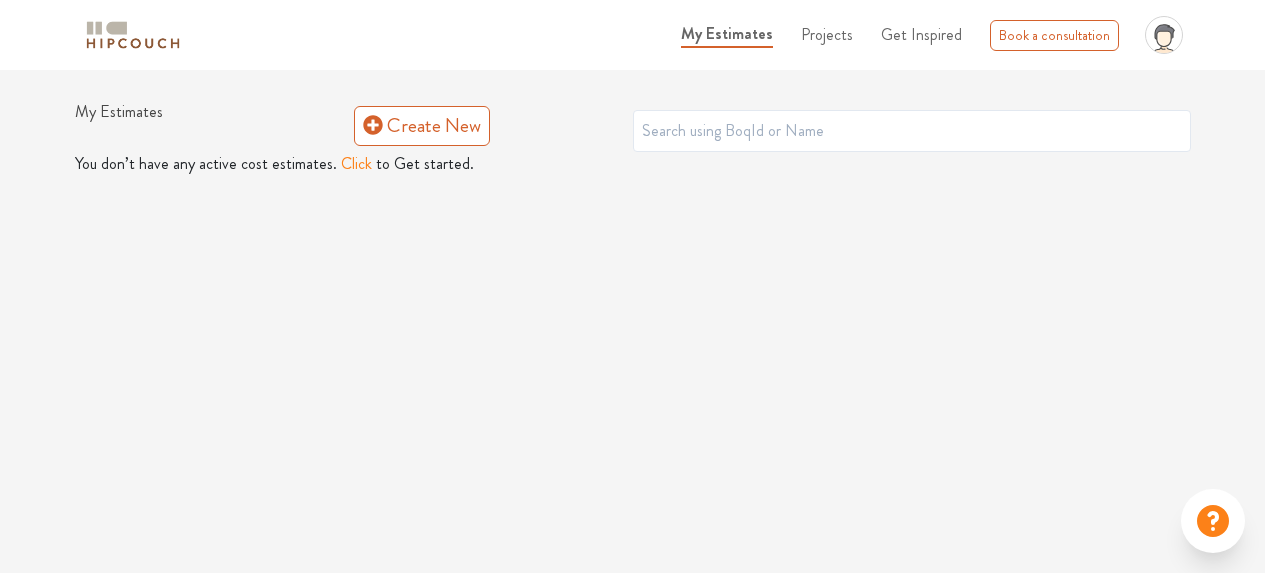 scroll, scrollTop: 0, scrollLeft: 0, axis: both 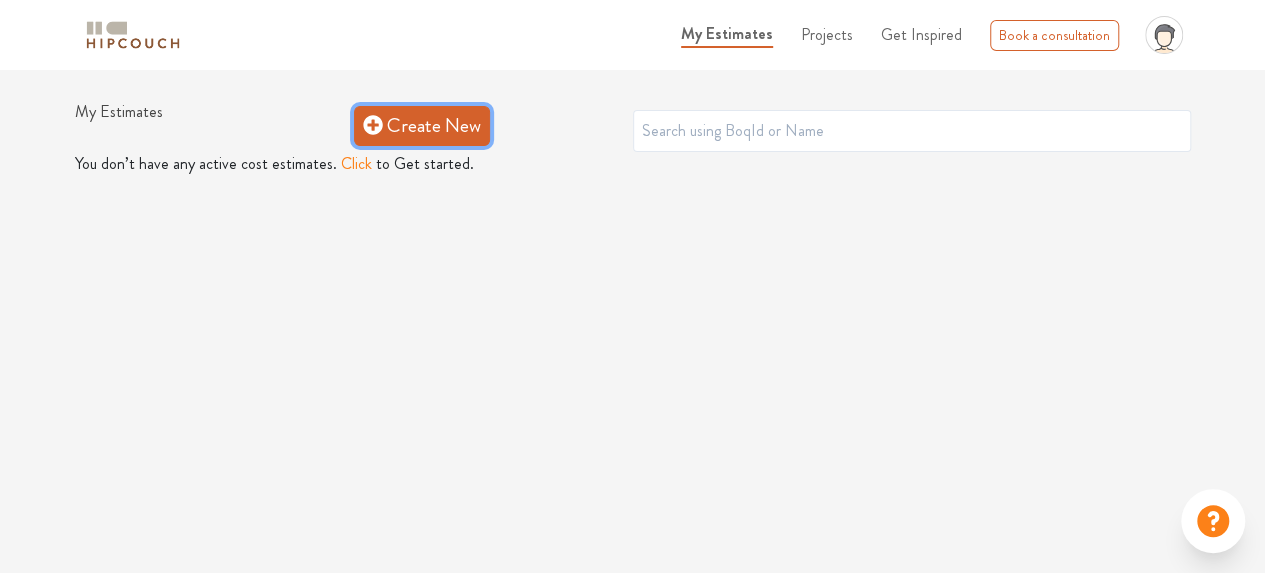 click on "Create New" at bounding box center [422, 126] 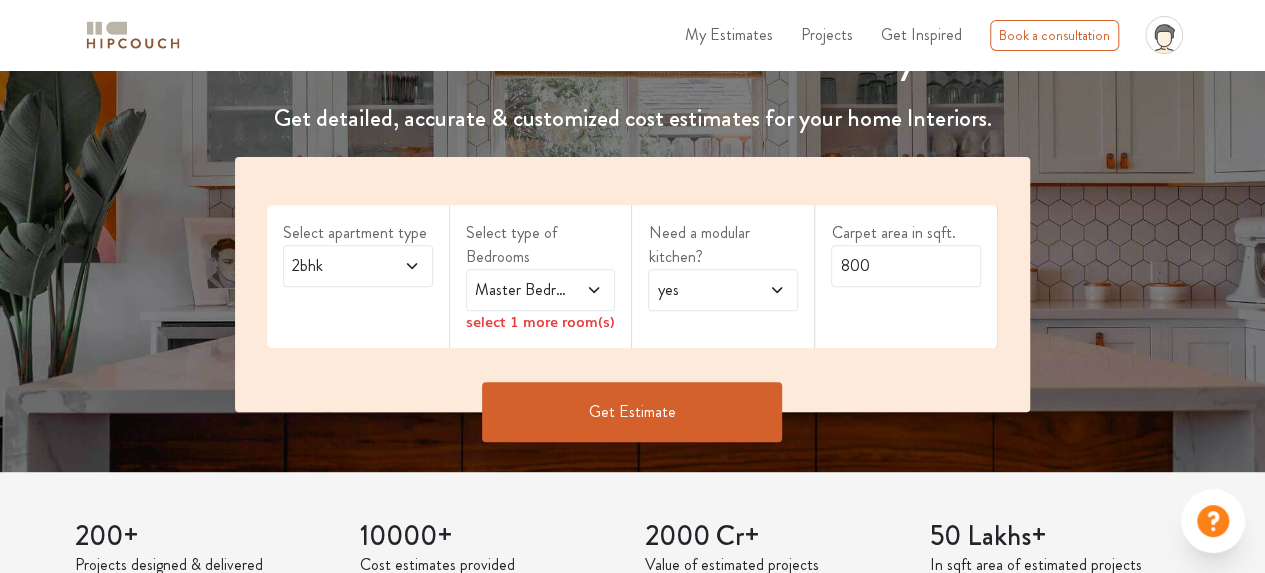 scroll, scrollTop: 300, scrollLeft: 0, axis: vertical 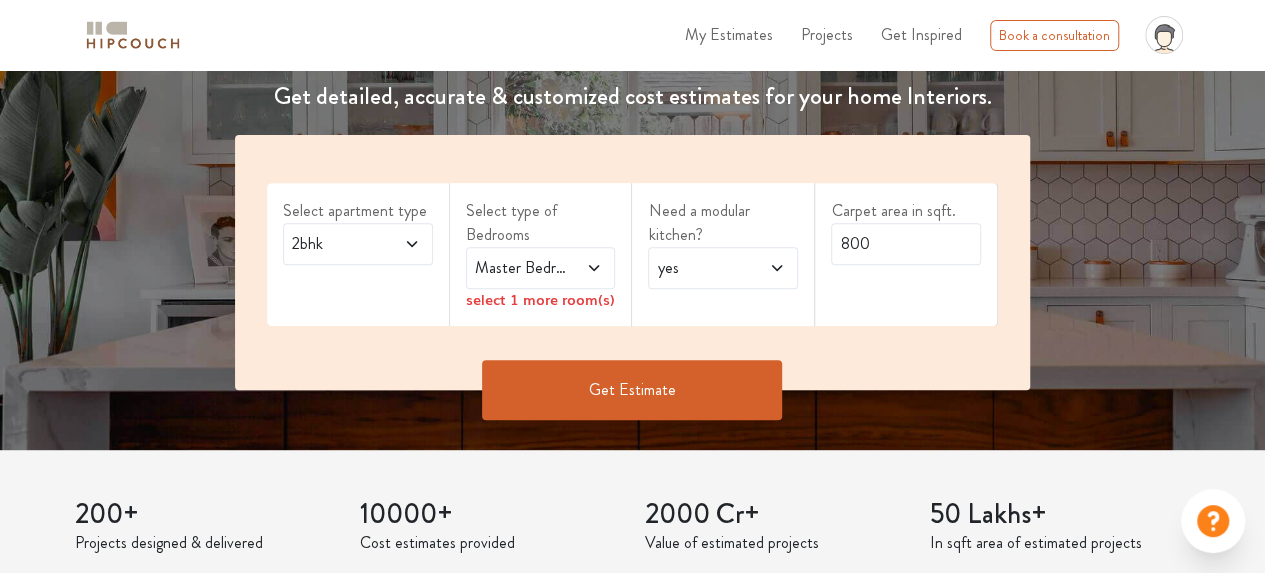 click on "2bhk" at bounding box center [358, 244] 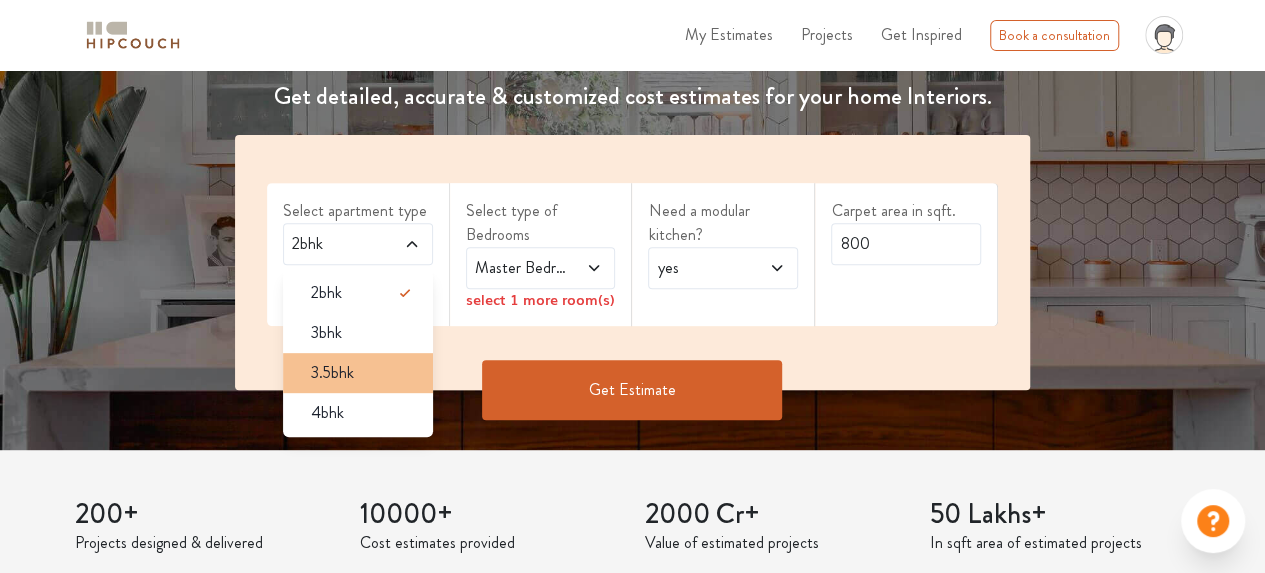 click on "3.5bhk" at bounding box center [364, 373] 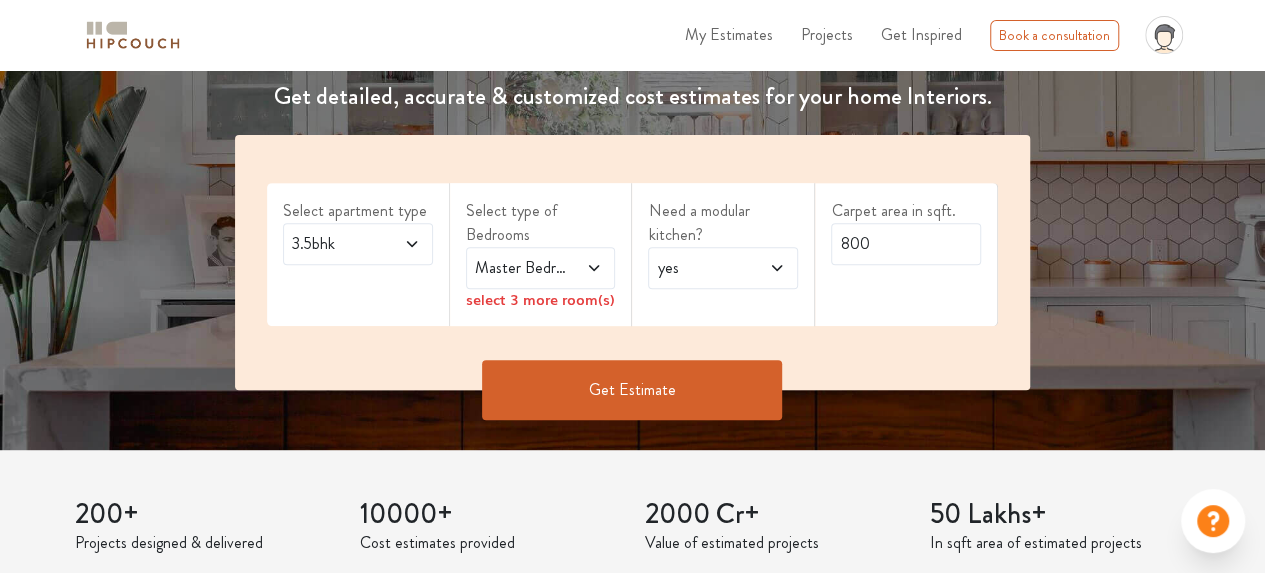 click on "Master Bedroom" at bounding box center (520, 268) 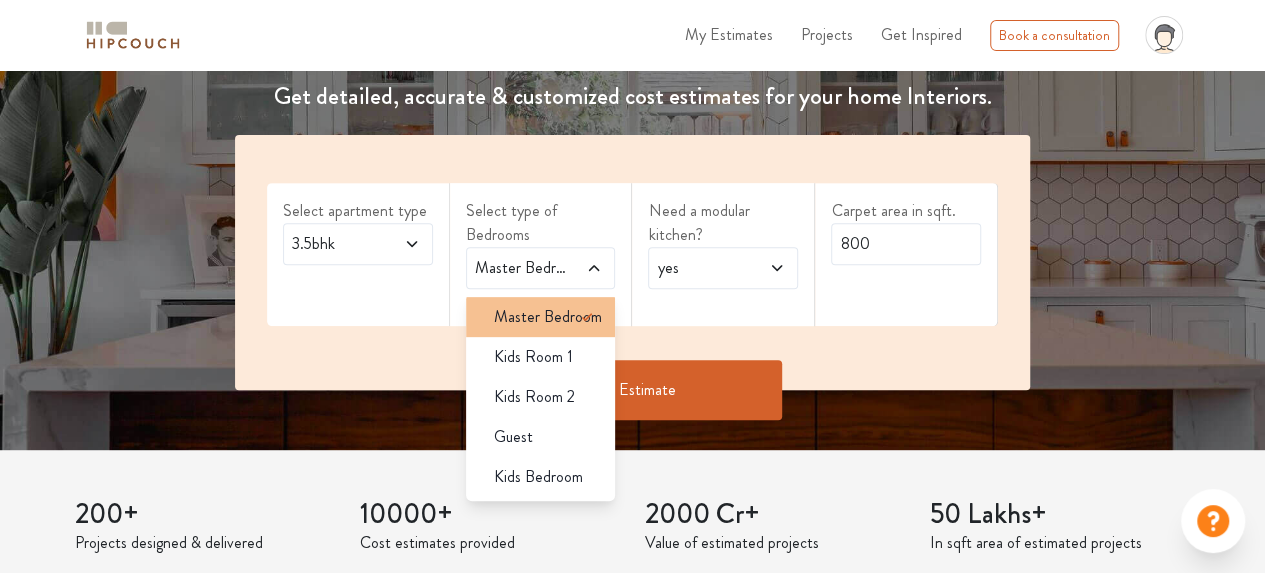 click on "Master Bedroom" at bounding box center (548, 317) 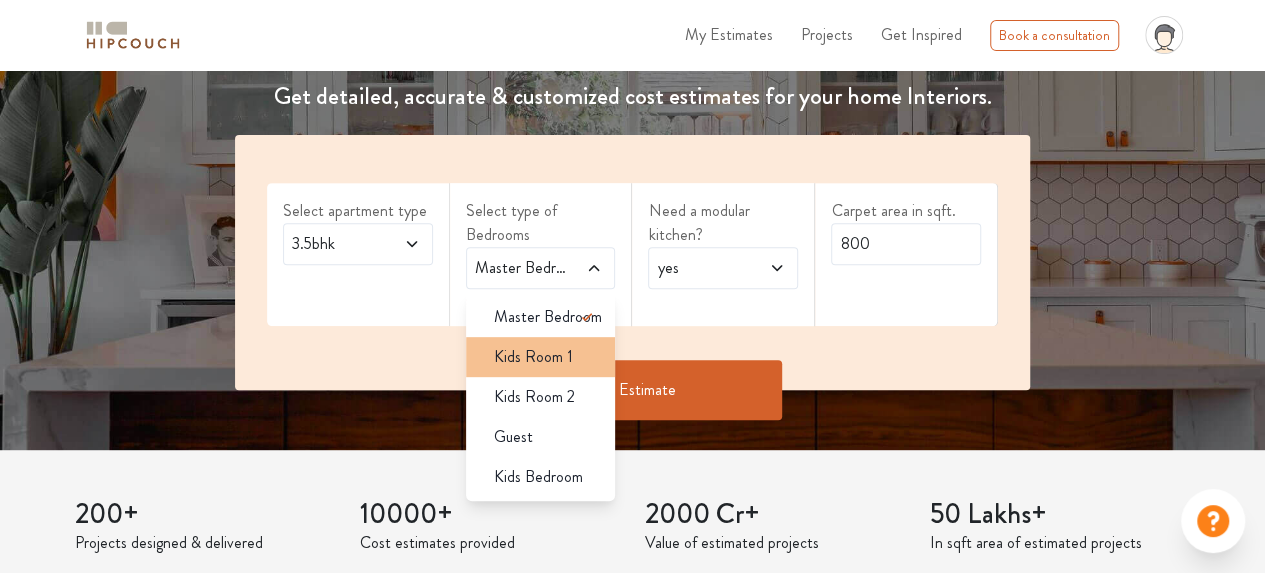 click on "Kids Room 1" at bounding box center (533, 357) 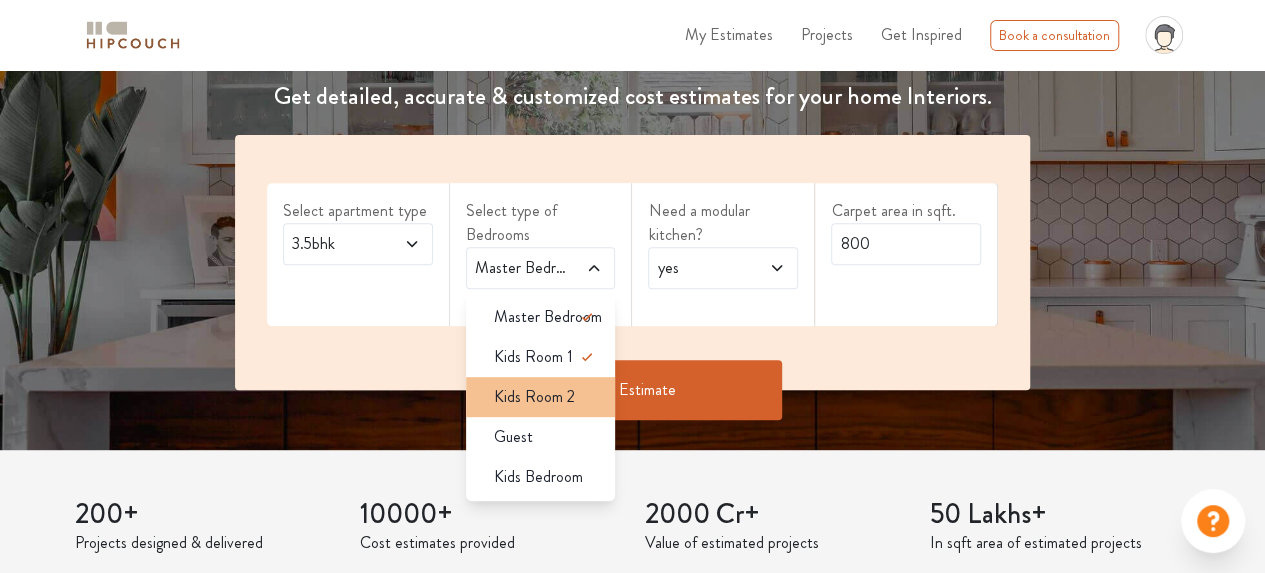 click on "Kids Room 2" at bounding box center [534, 397] 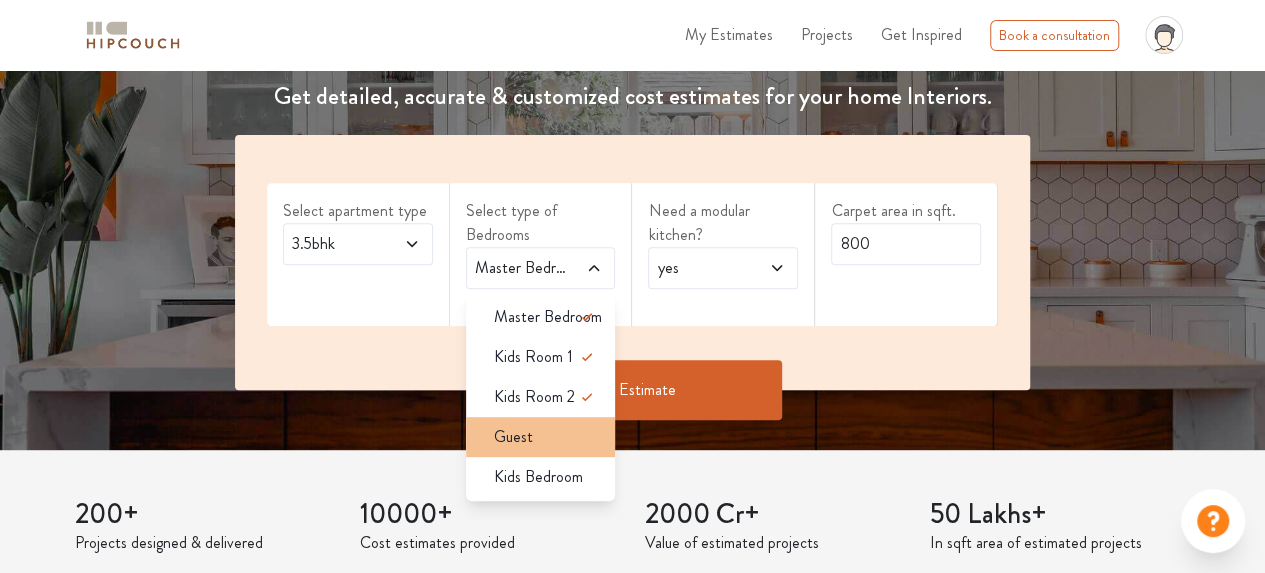 click on "Guest" at bounding box center (547, 437) 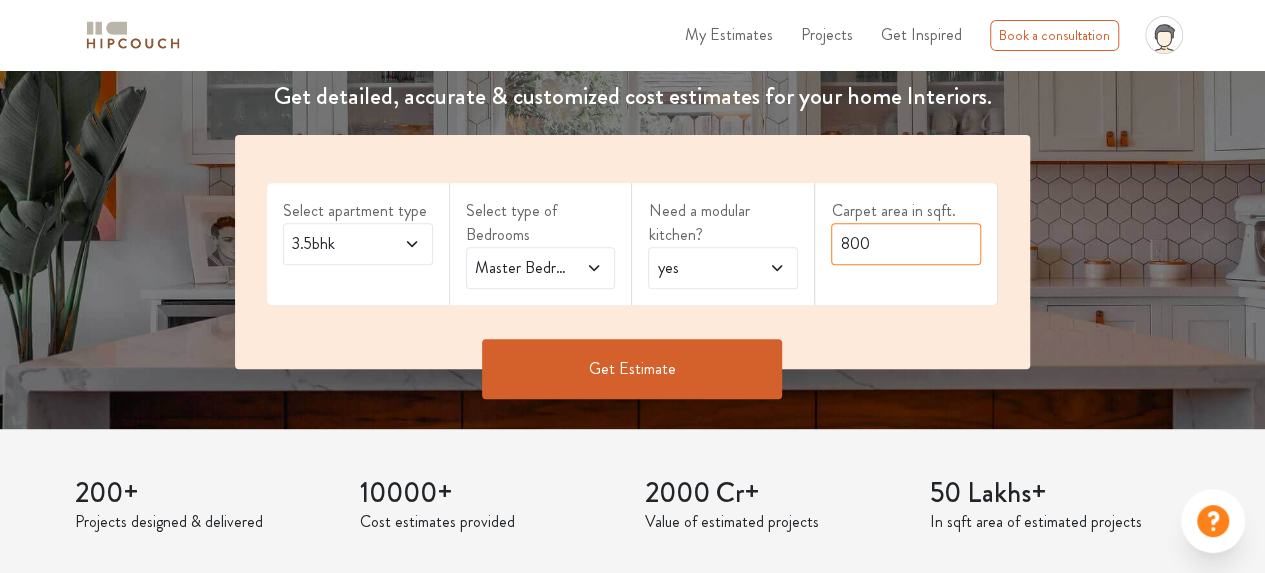 drag, startPoint x: 894, startPoint y: 249, endPoint x: 786, endPoint y: 241, distance: 108.29589 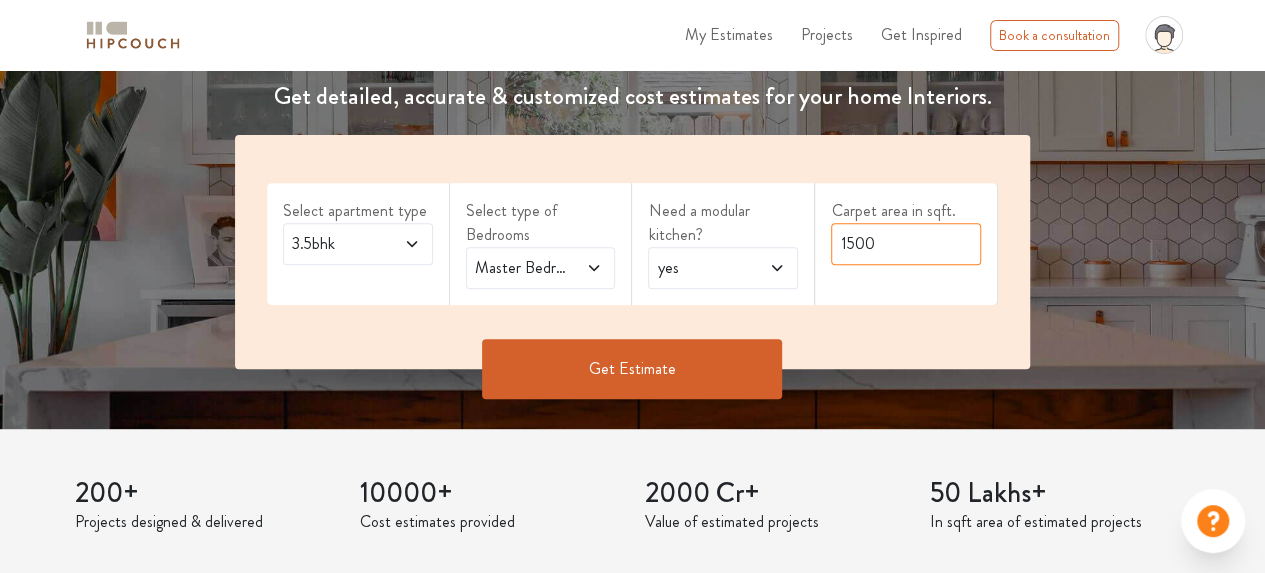 type on "1500" 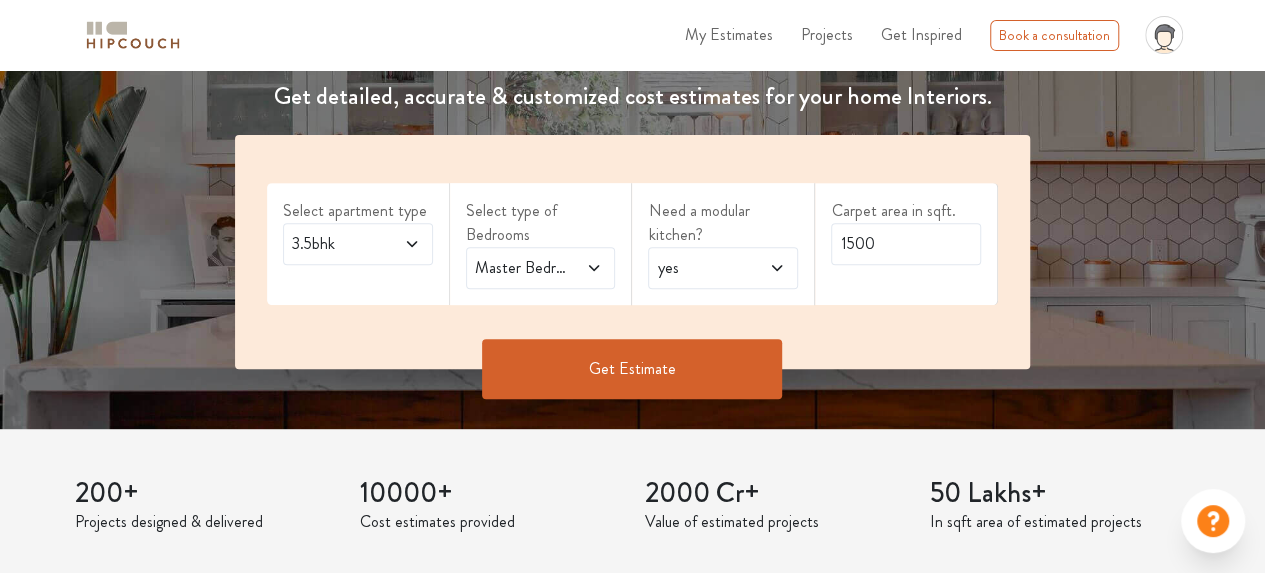 click on "Get Estimate" at bounding box center (632, 369) 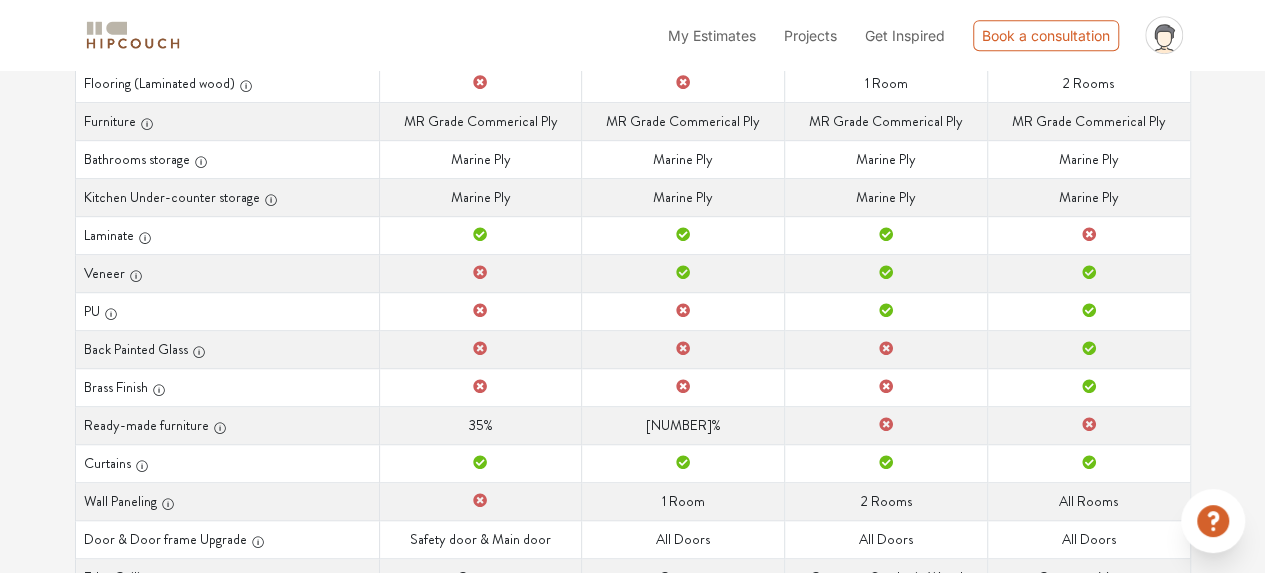 scroll, scrollTop: 565, scrollLeft: 0, axis: vertical 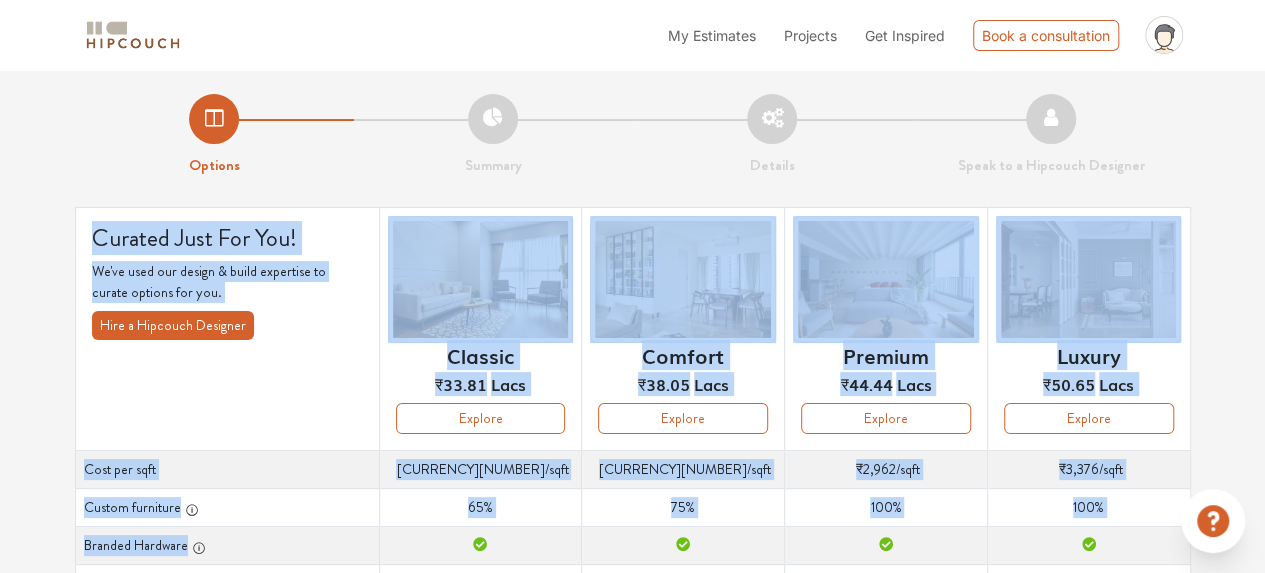 drag, startPoint x: 1117, startPoint y: 503, endPoint x: 88, endPoint y: 239, distance: 1062.3262 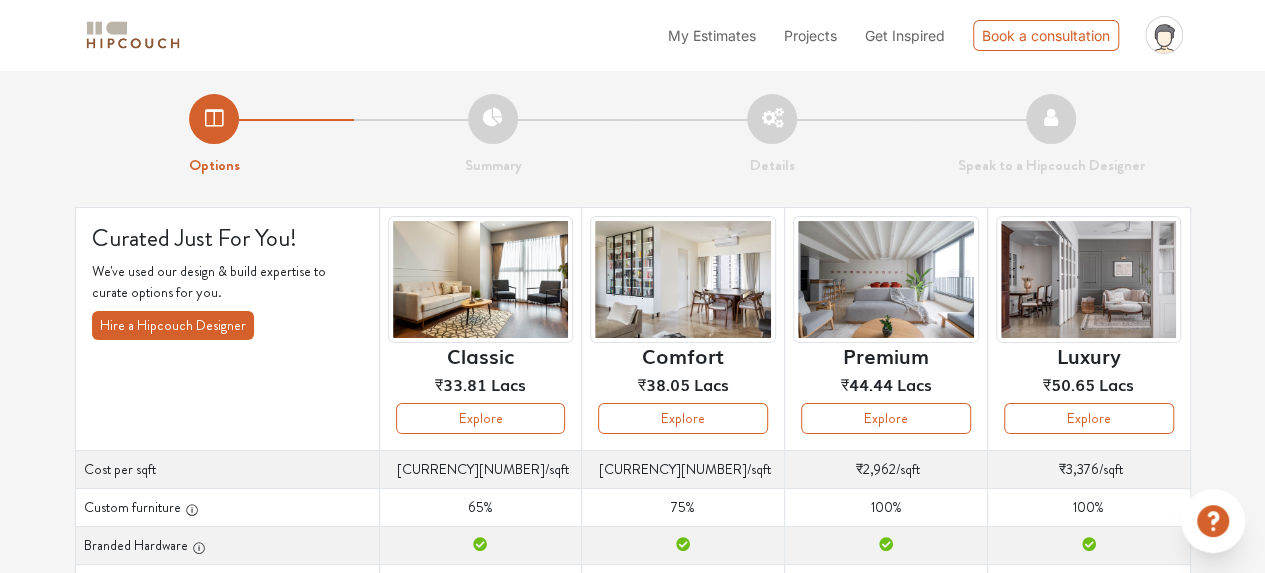 click on "Options Summary Details Speak to a Hipcouch Designer Curated Just For You! We've used our design & build expertise to curate options for you. Hire a Hipcouch Designer Curated Just For You! We've used our design & build expertise to curate options for you. Hire a Hipcouch Designer Classic ₹33.81 Lacs  Explore Comfort ₹38.05 Lacs  Explore Premium ₹44.44 Lacs  Explore Luxury ₹50.65 Lacs  Explore Cost per sqft Cost per sqft ₹2,254 /sqft Cost per sqft ₹2,536 /sqft Cost per sqft ₹2,962 /sqft Cost per sqft ₹3,376 /sqft Custom furniture Custom furniture 65% Custom furniture 75% Custom furniture 100% Custom furniture 100% Branded Hardware Branded Hardware Branded Hardware Branded Hardware Branded Hardware Flooring (Laminated wood) Flooring (Laminated wood) Flooring (Laminated wood) Flooring (Laminated wood) 1 Room Flooring (Laminated wood) 2 Rooms Furniture Furniture MR Grade Commerical Ply Furniture MR Grade Commerical Ply Furniture MR Grade Commerical Ply Furniture MR Grade Commerical Ply Marine Ply" at bounding box center [632, 607] 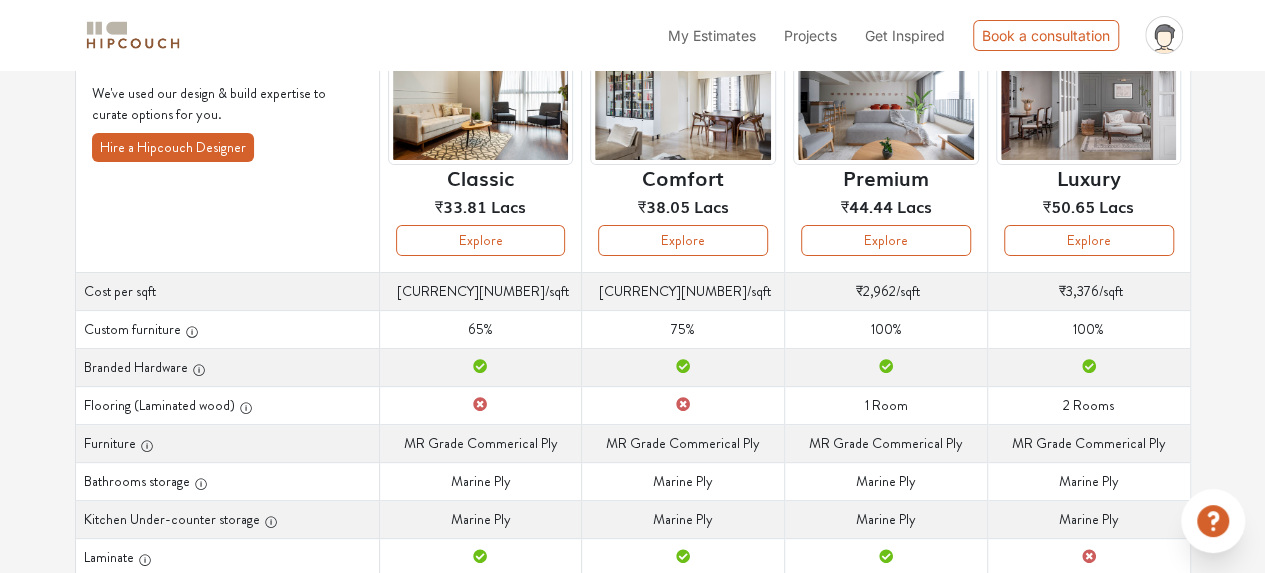 scroll, scrollTop: 0, scrollLeft: 0, axis: both 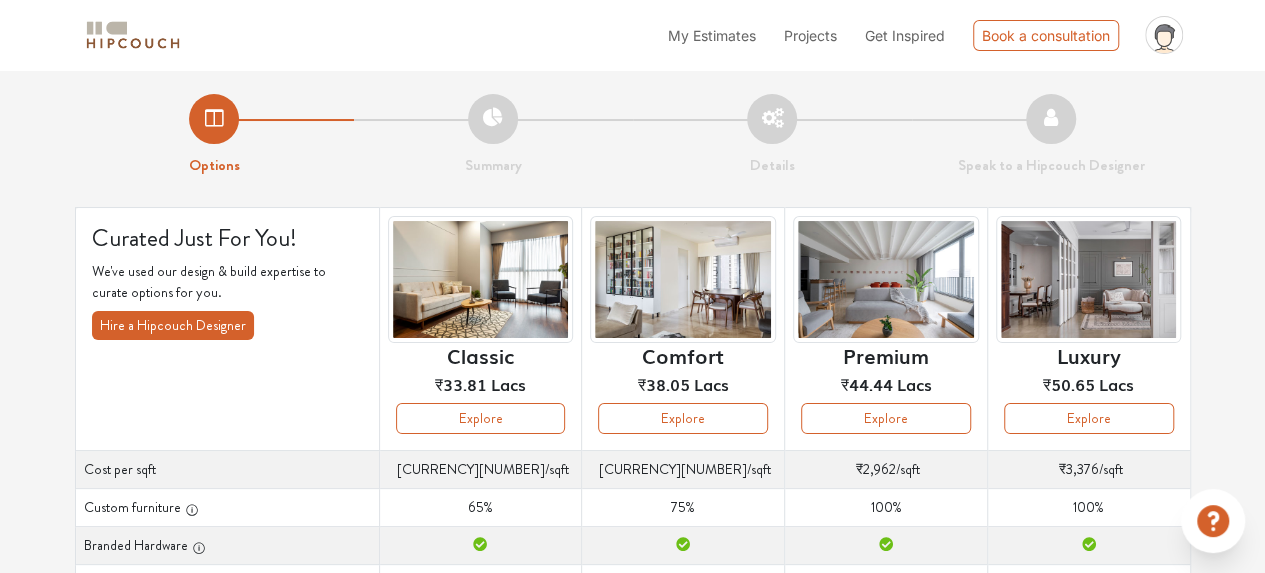 click on "Summary" at bounding box center [493, 135] 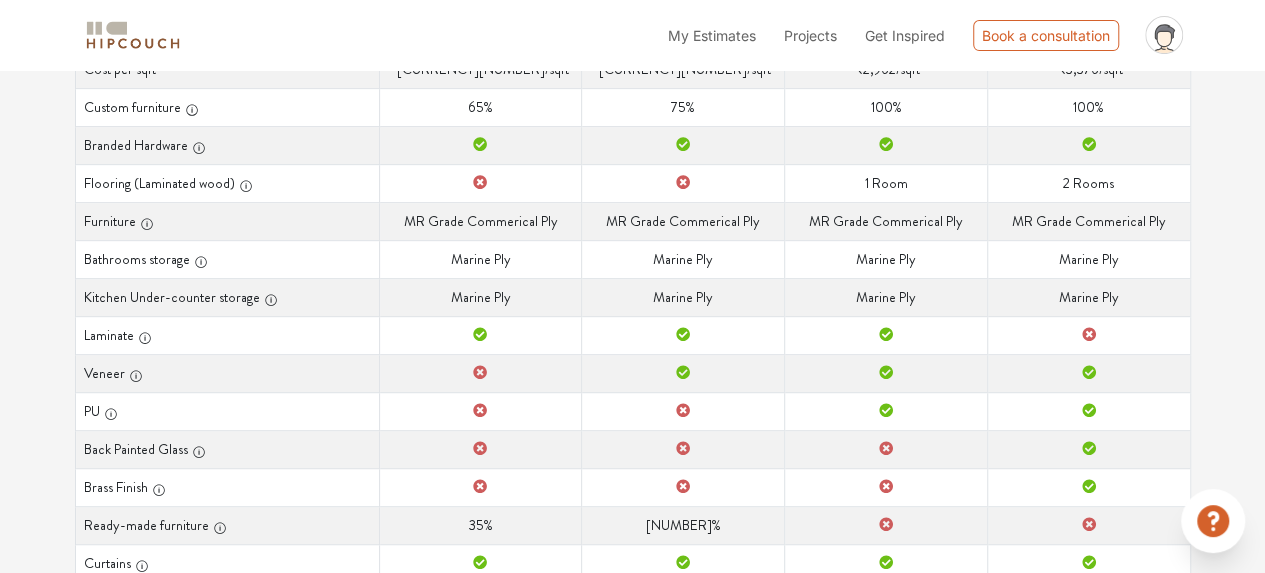 scroll, scrollTop: 0, scrollLeft: 0, axis: both 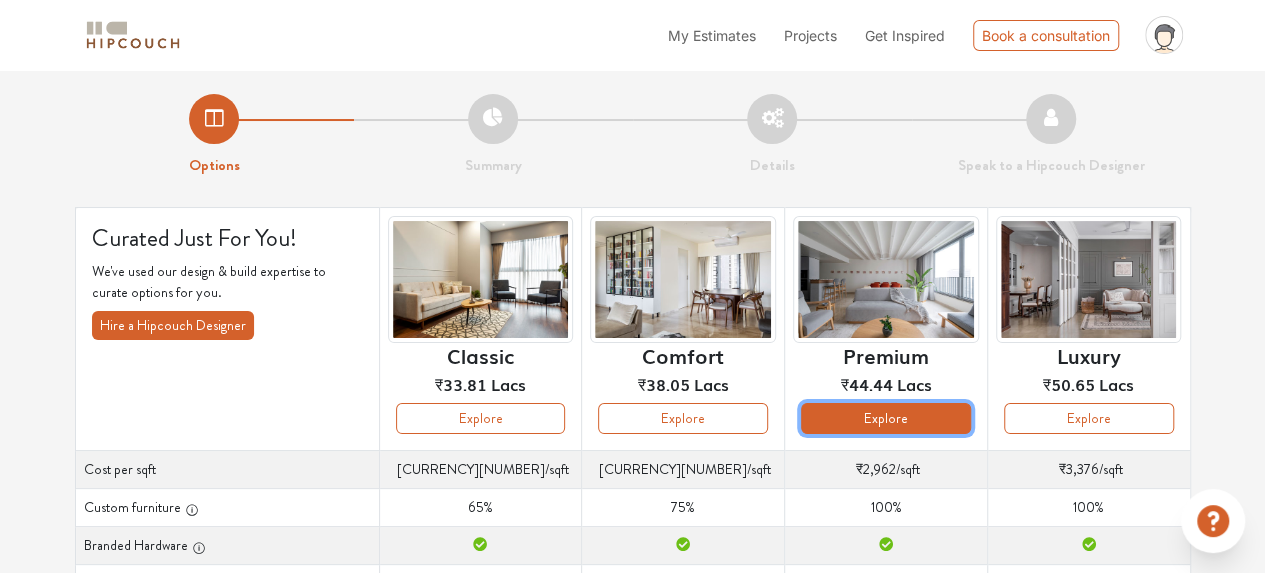 click on "Explore" at bounding box center [886, 418] 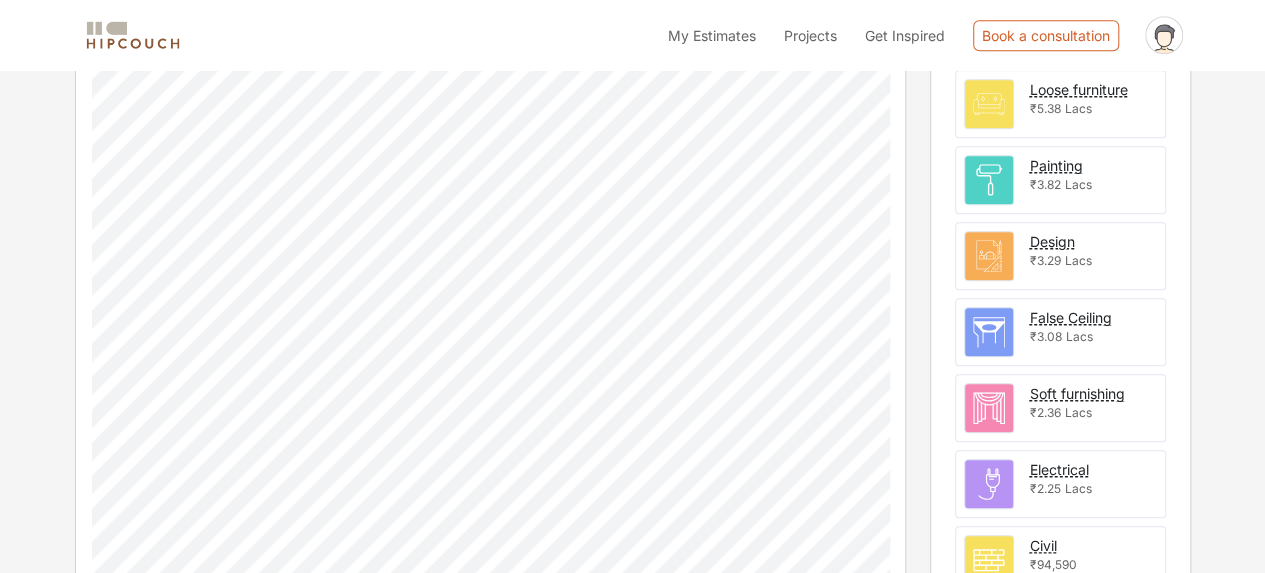 scroll, scrollTop: 506, scrollLeft: 0, axis: vertical 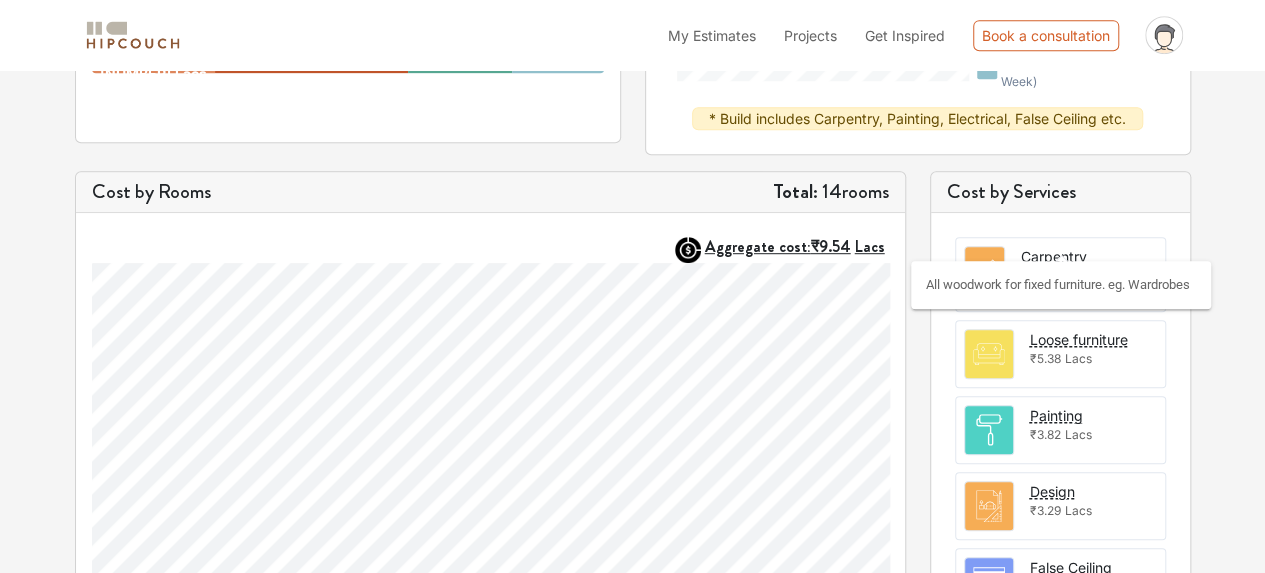 click on "Carpentry" at bounding box center (1054, 256) 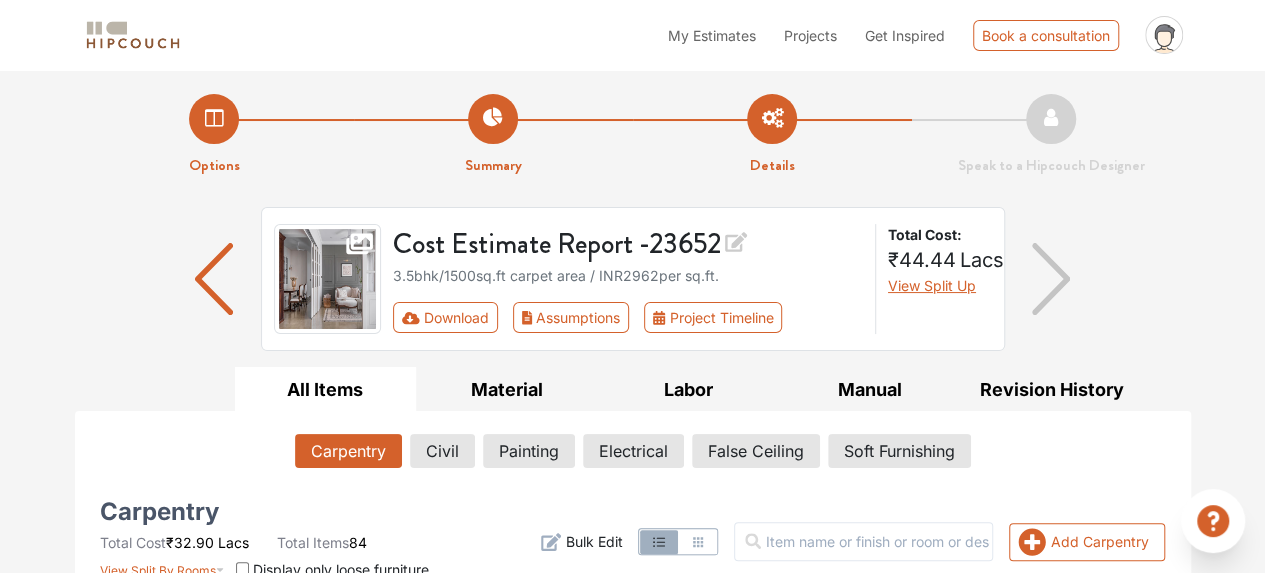 scroll, scrollTop: 400, scrollLeft: 0, axis: vertical 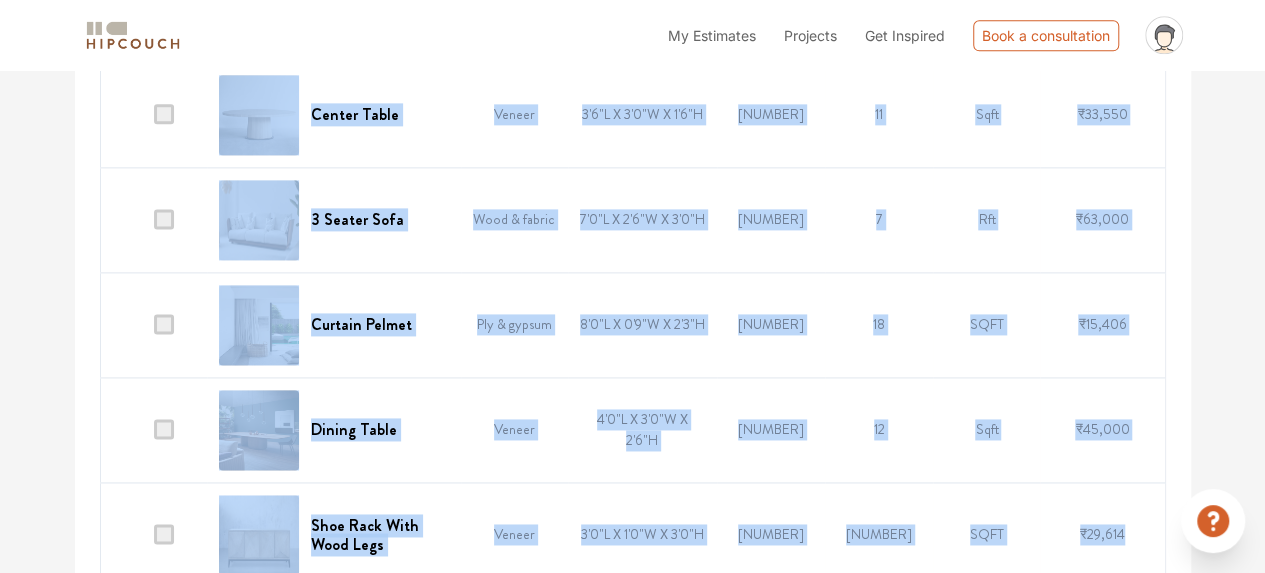 drag, startPoint x: 103, startPoint y: 101, endPoint x: 1146, endPoint y: 515, distance: 1122.1609 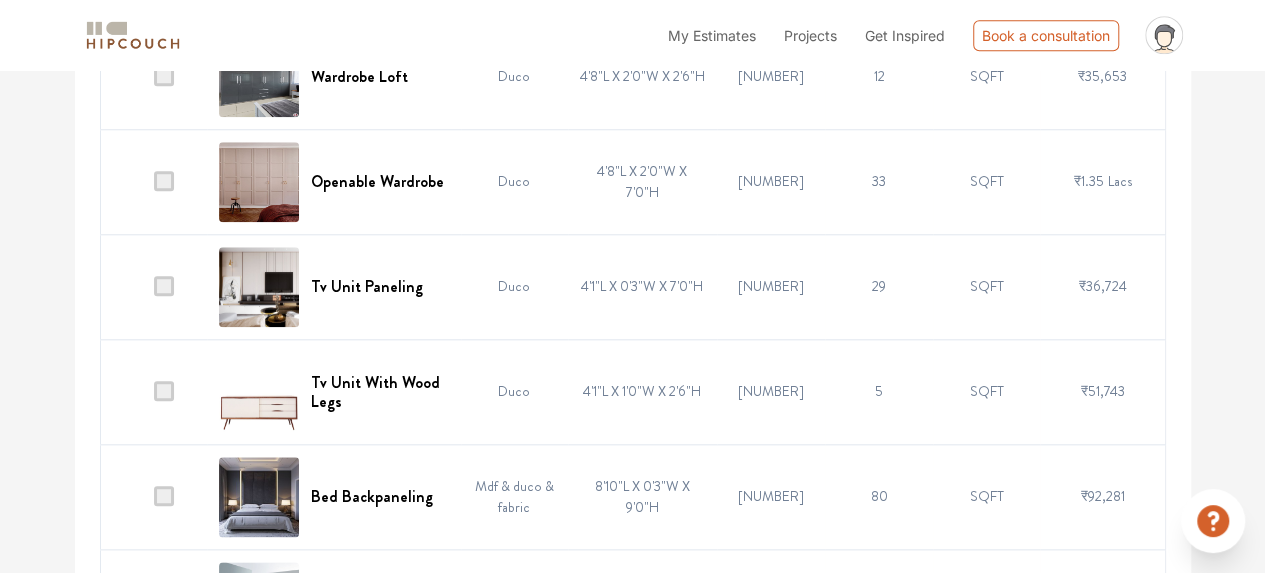 scroll, scrollTop: 4370, scrollLeft: 0, axis: vertical 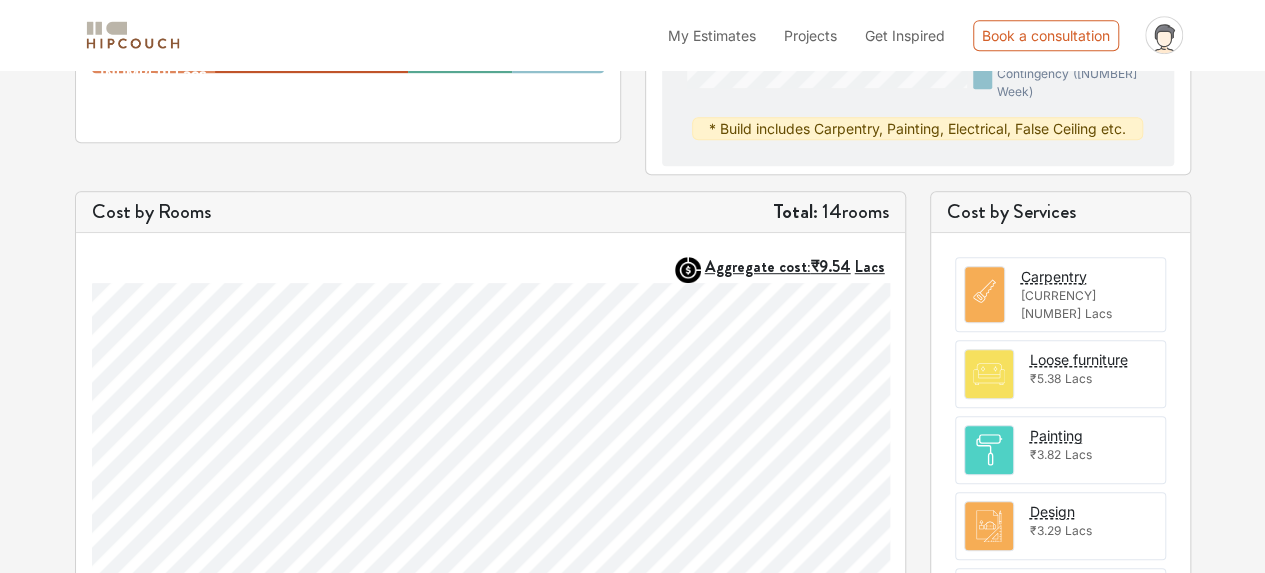click at bounding box center [989, 450] 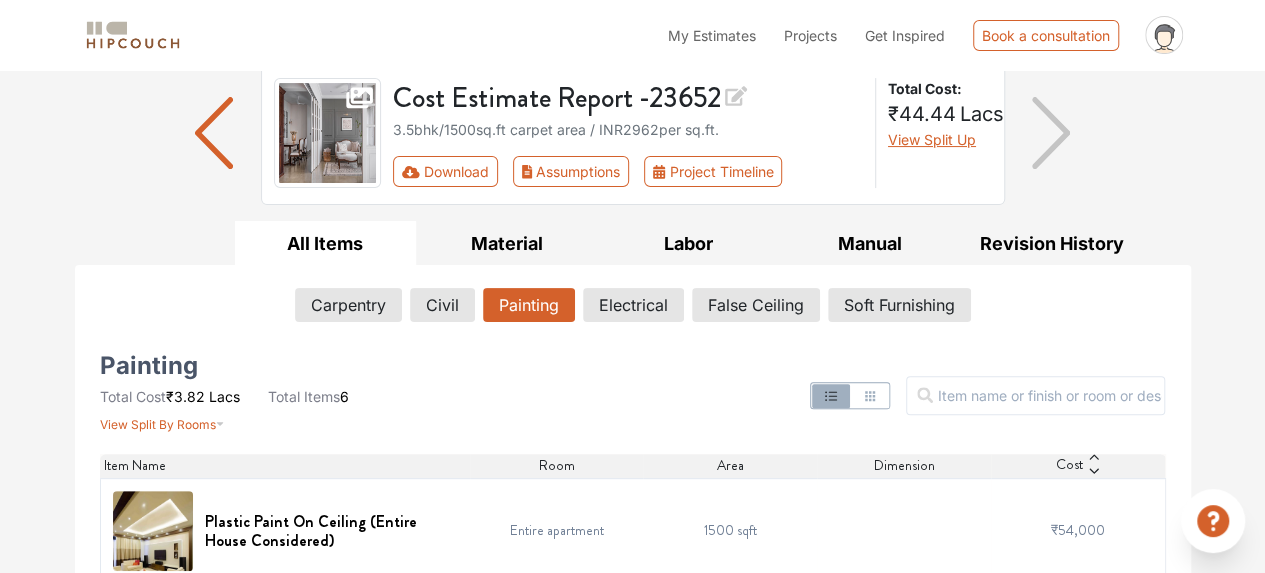 scroll, scrollTop: 0, scrollLeft: 0, axis: both 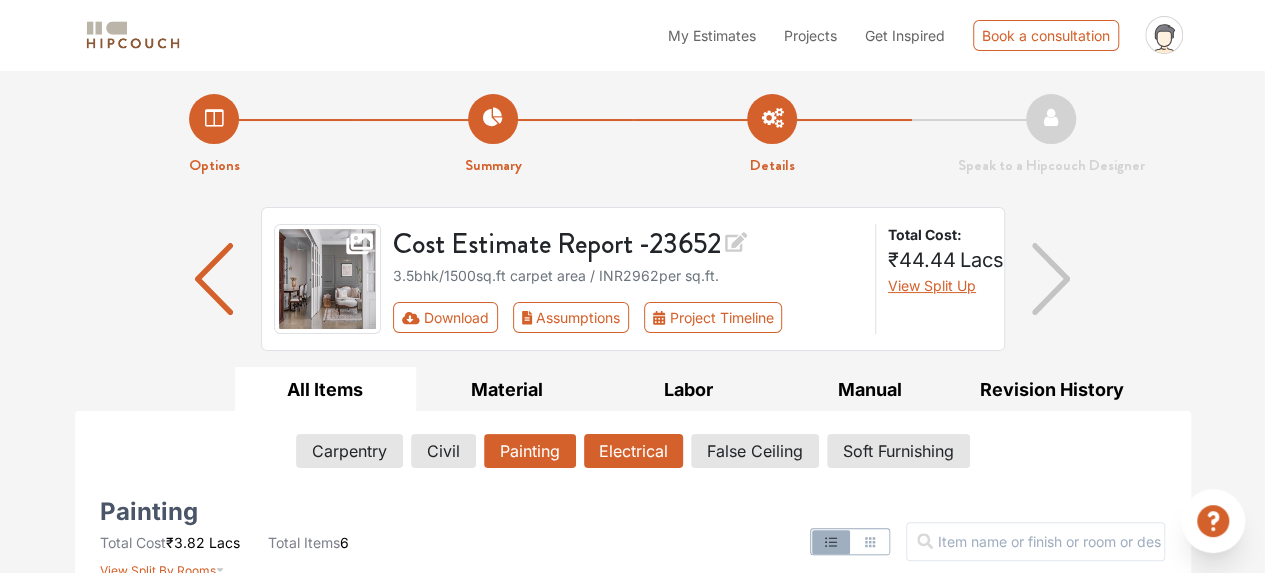 click on "Electrical" at bounding box center (633, 451) 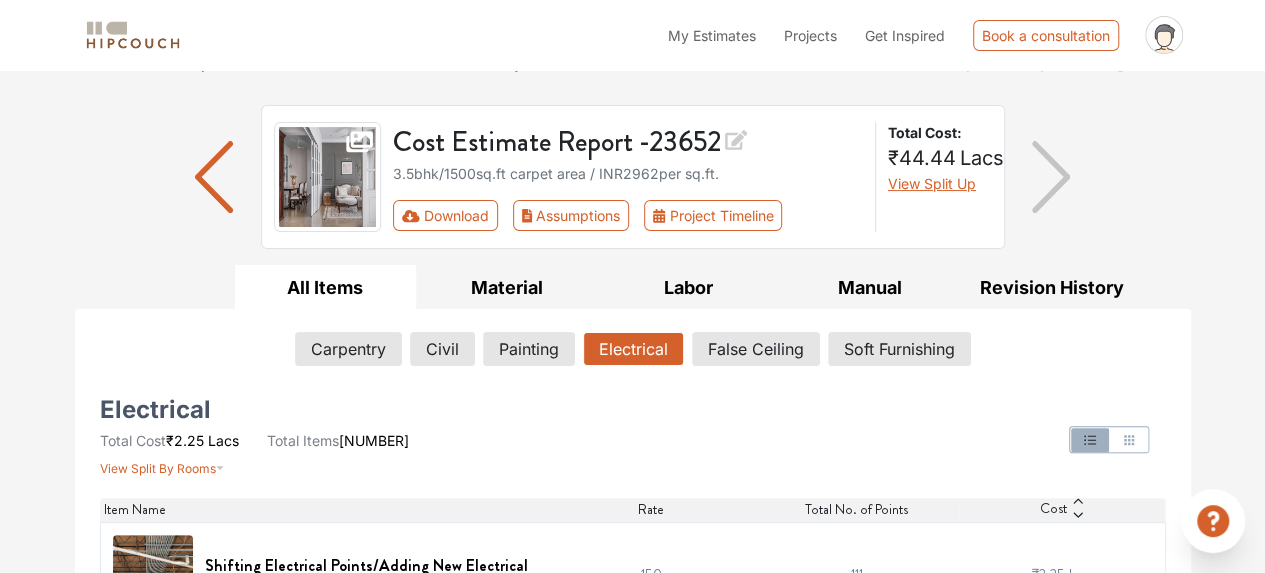 scroll, scrollTop: 170, scrollLeft: 0, axis: vertical 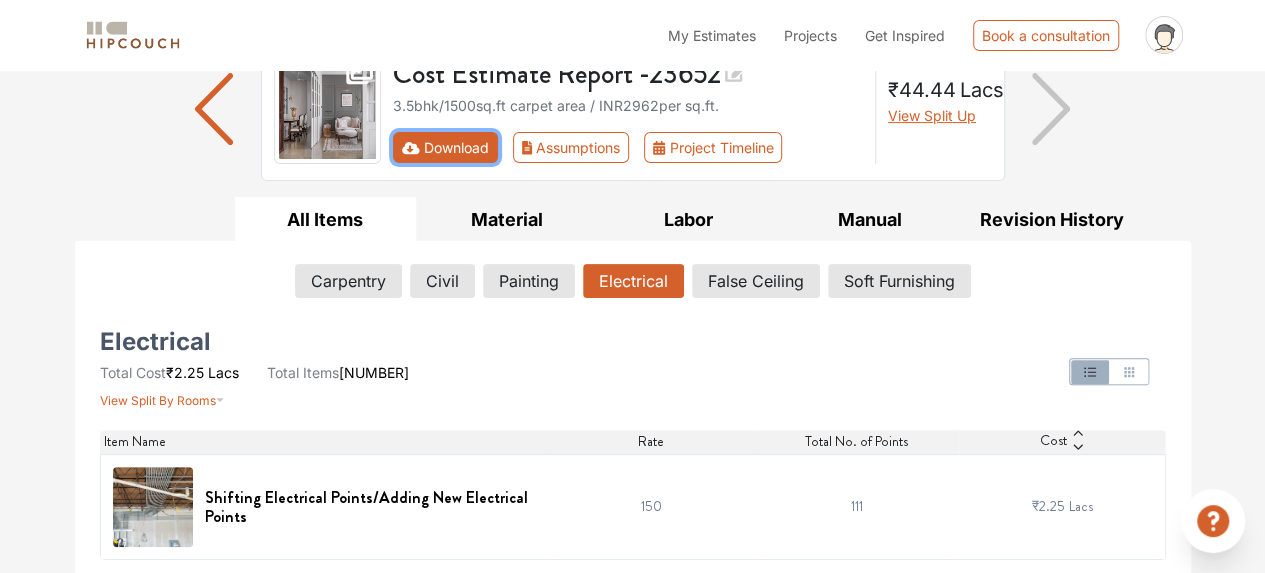 click on "Download" at bounding box center [445, 147] 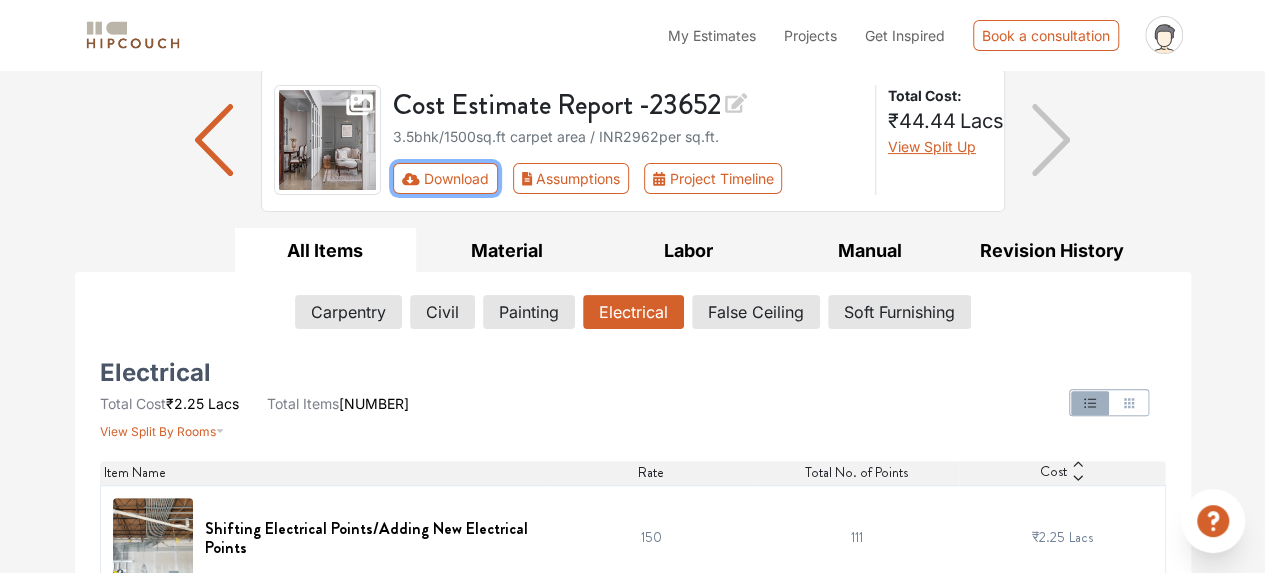 scroll, scrollTop: 170, scrollLeft: 0, axis: vertical 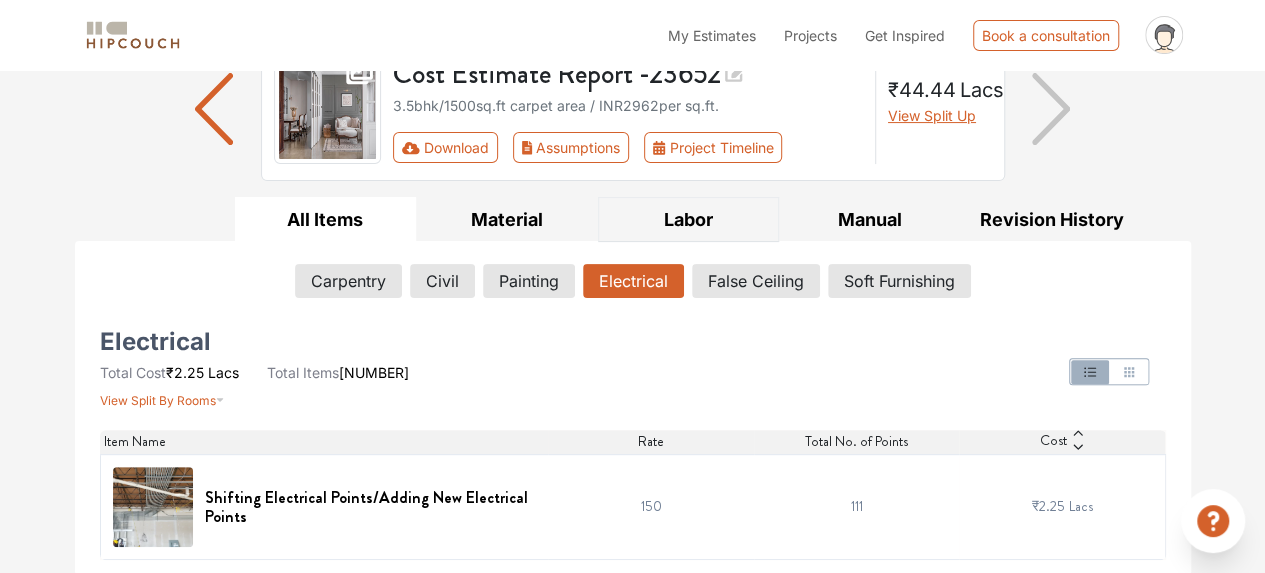 click on "Labor" at bounding box center [689, 219] 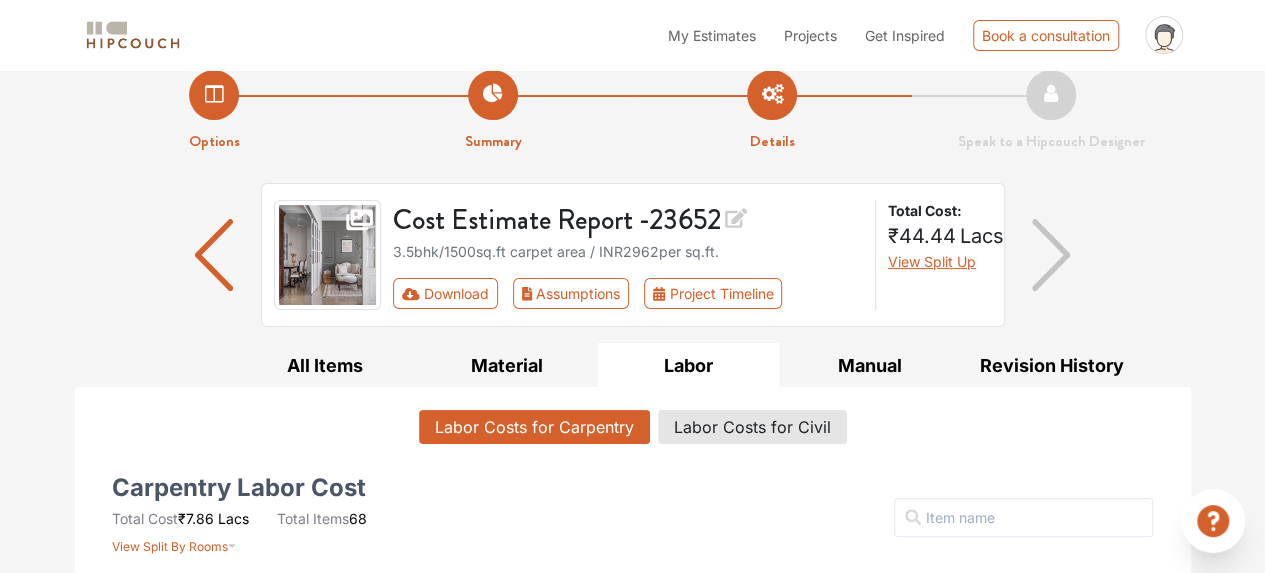scroll, scrollTop: 0, scrollLeft: 0, axis: both 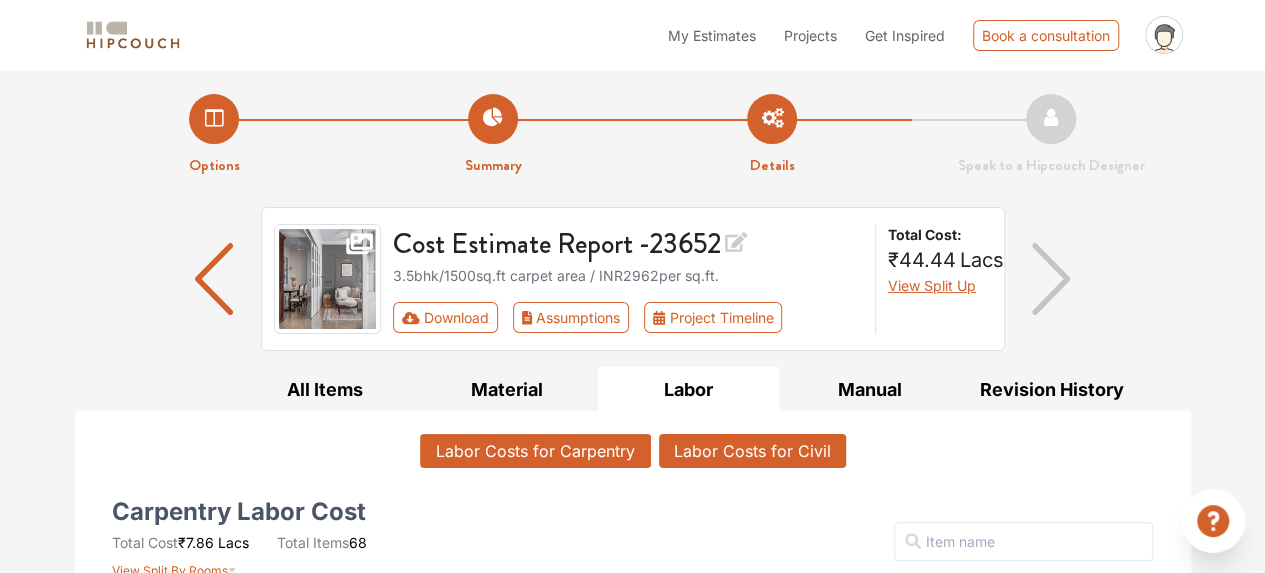 click on "Labor Costs for Civil" at bounding box center [752, 451] 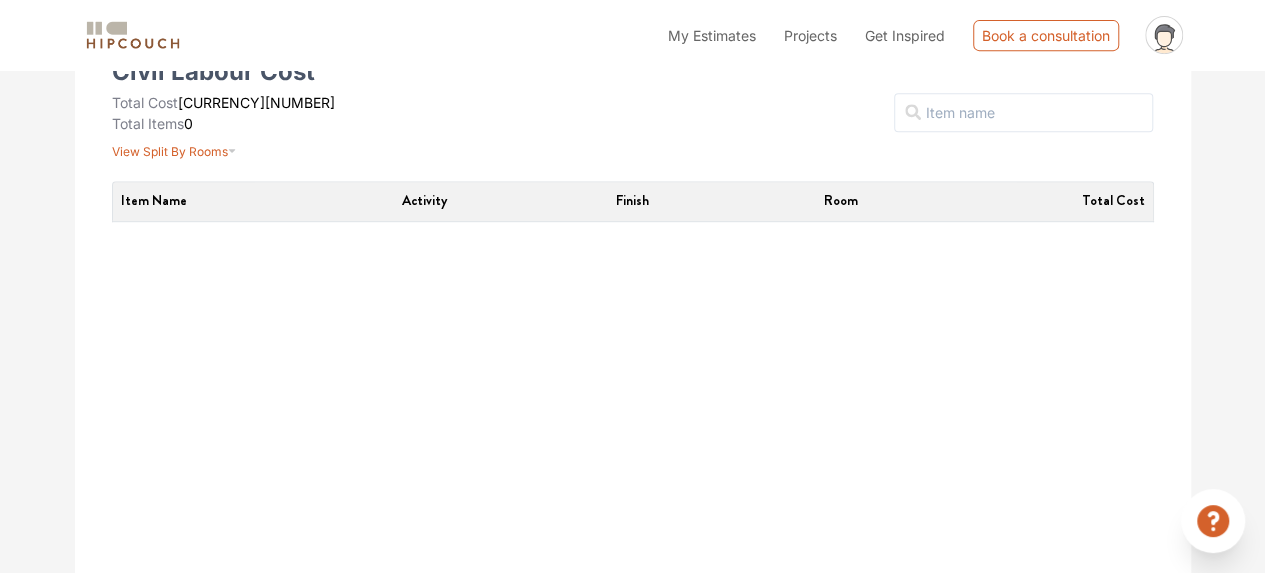 scroll, scrollTop: 0, scrollLeft: 0, axis: both 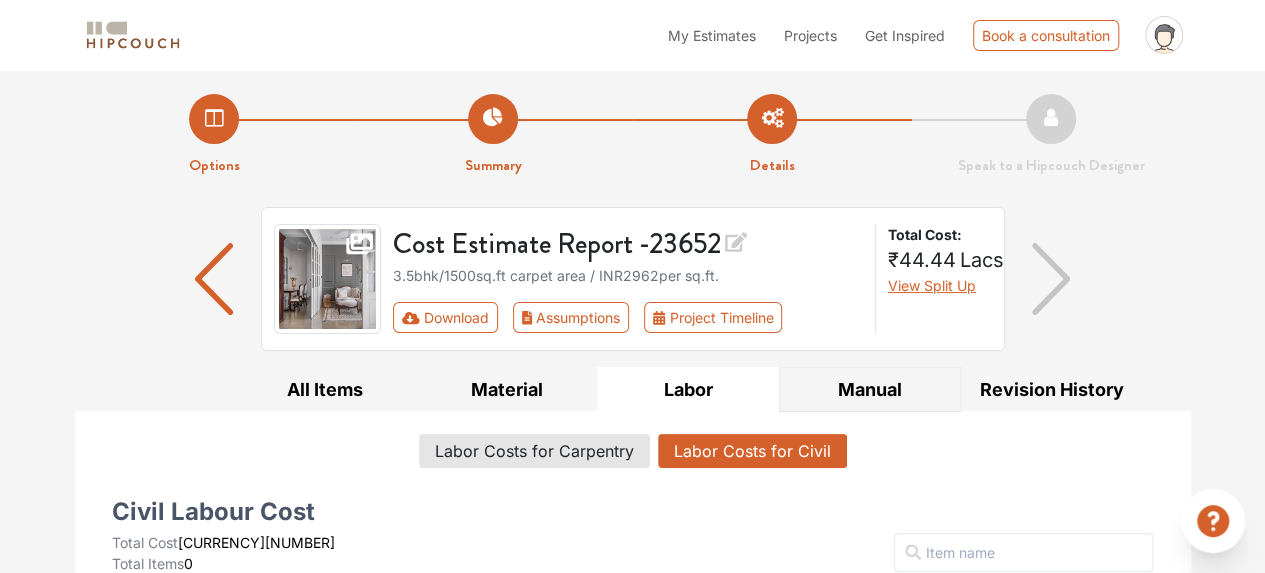 click on "Manual" at bounding box center (870, 389) 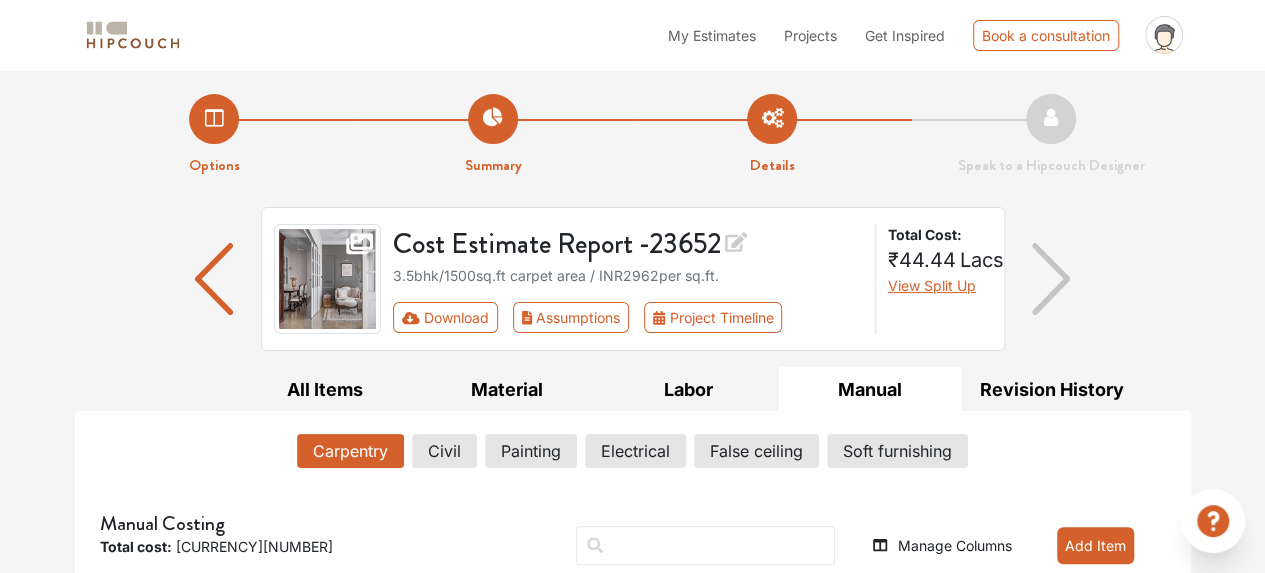 scroll, scrollTop: 90, scrollLeft: 0, axis: vertical 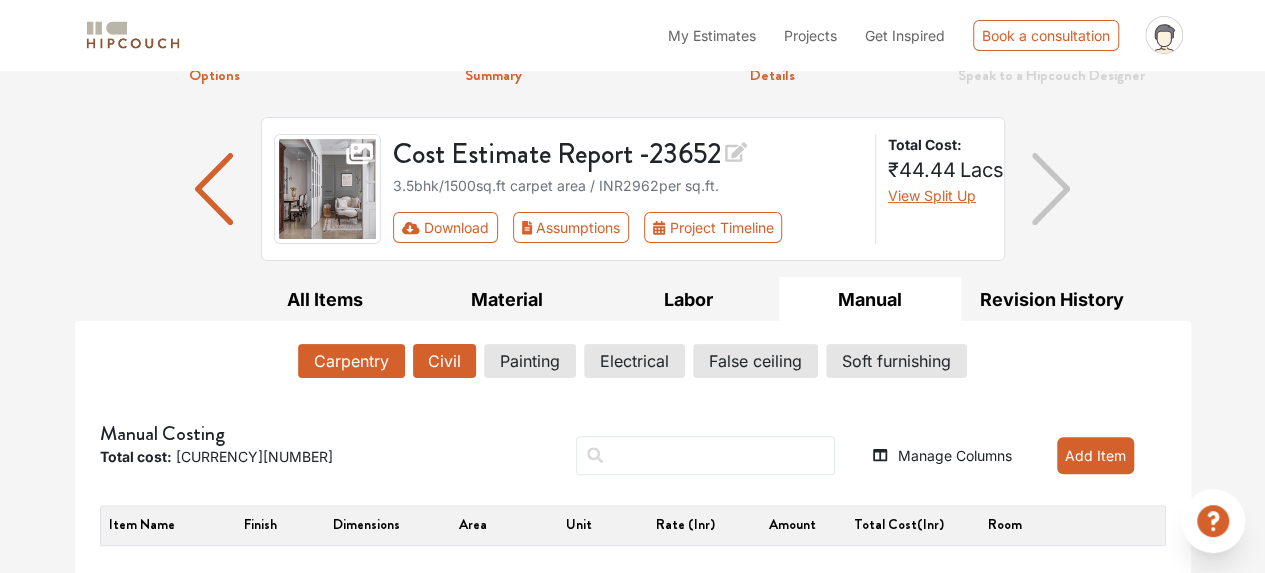 click on "Civil" at bounding box center [444, 361] 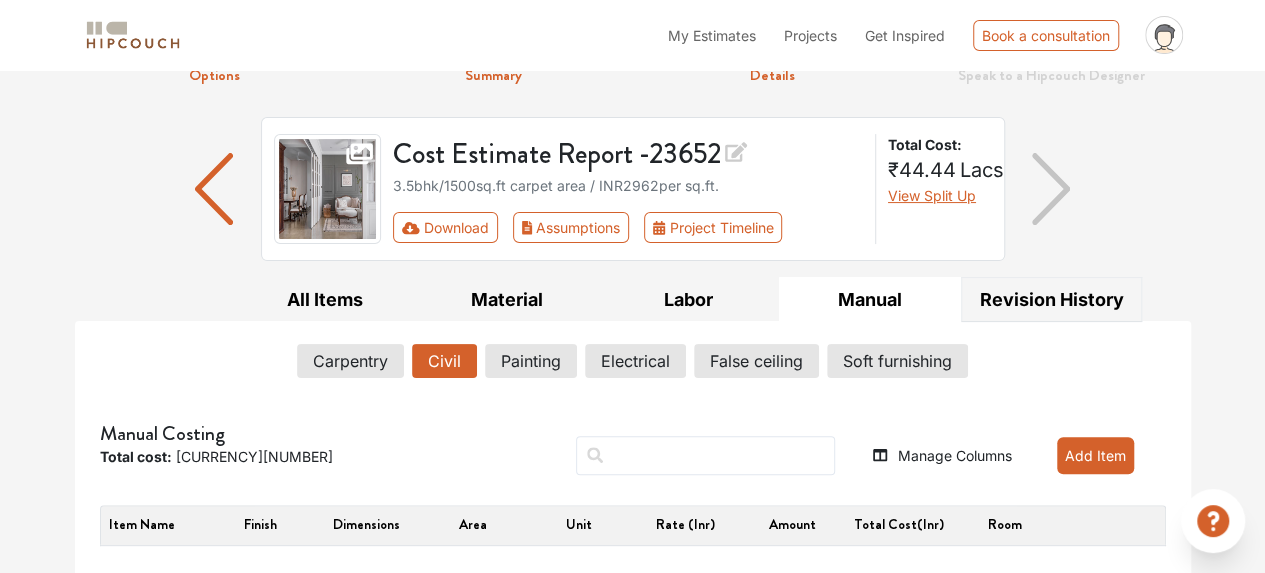 click on "Revision History" at bounding box center [1052, 299] 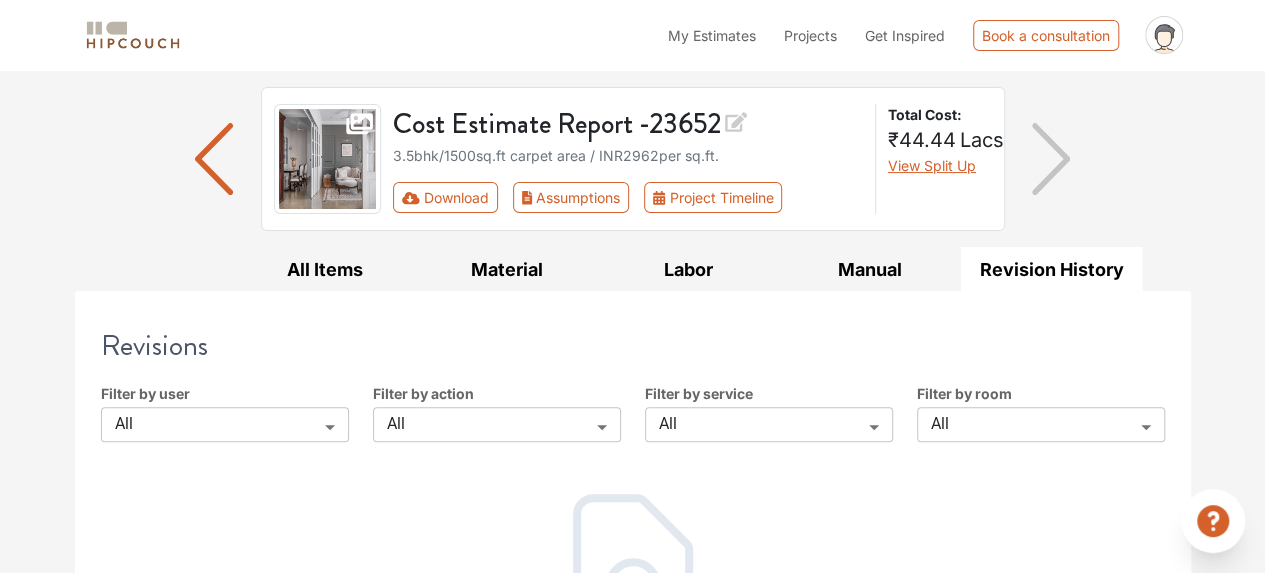 scroll, scrollTop: 0, scrollLeft: 0, axis: both 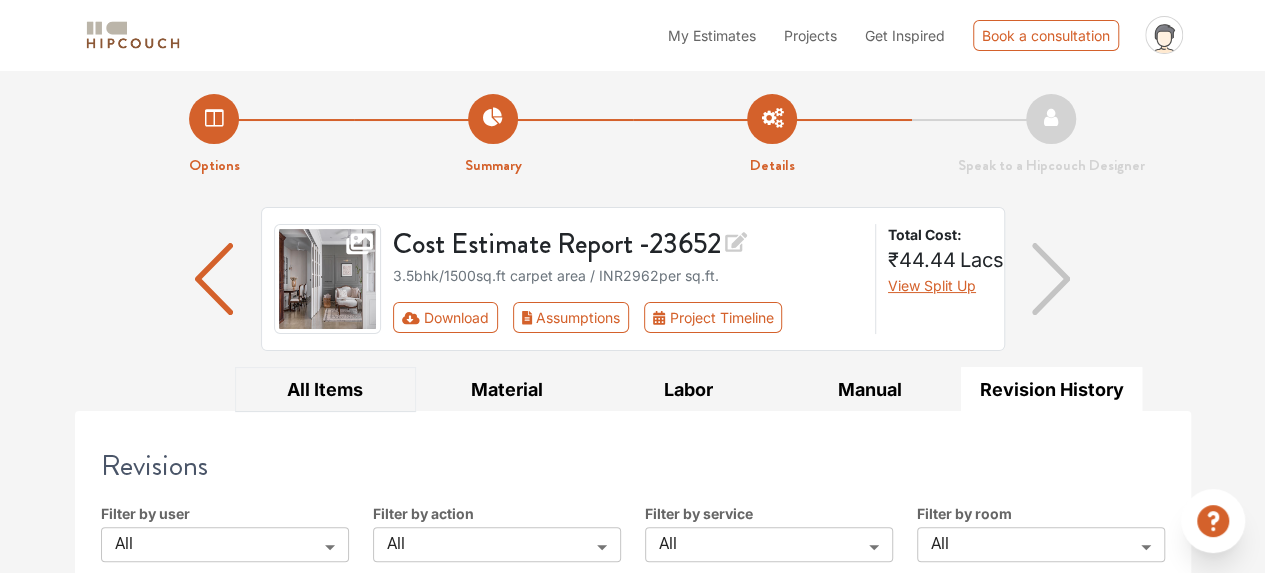 click on "All Items" at bounding box center (326, 389) 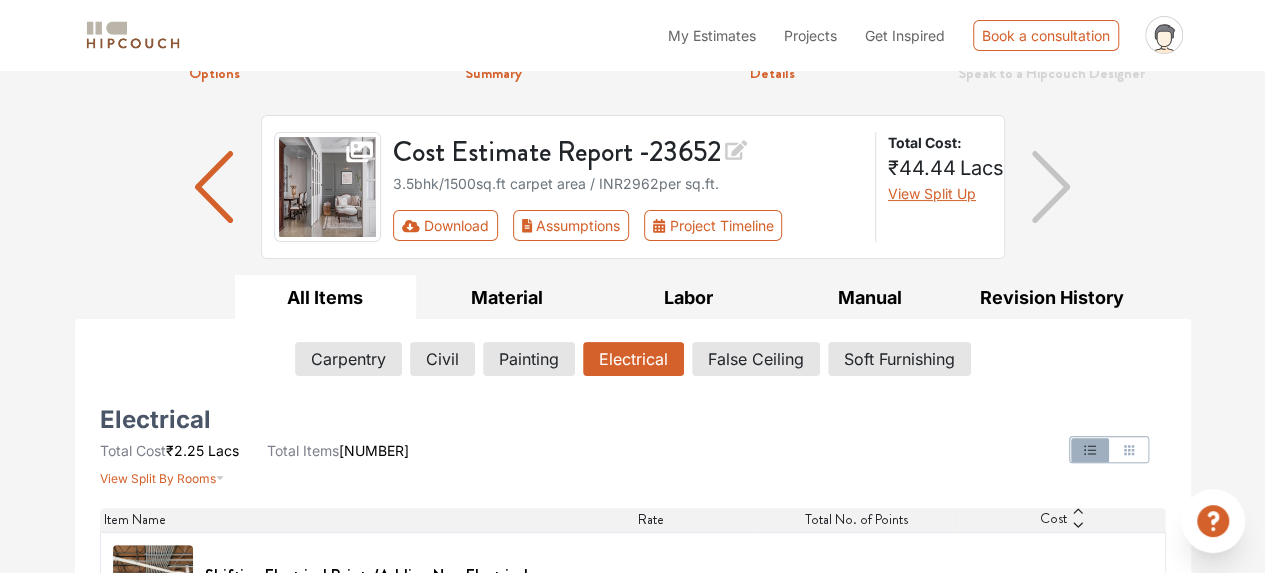 scroll, scrollTop: 170, scrollLeft: 0, axis: vertical 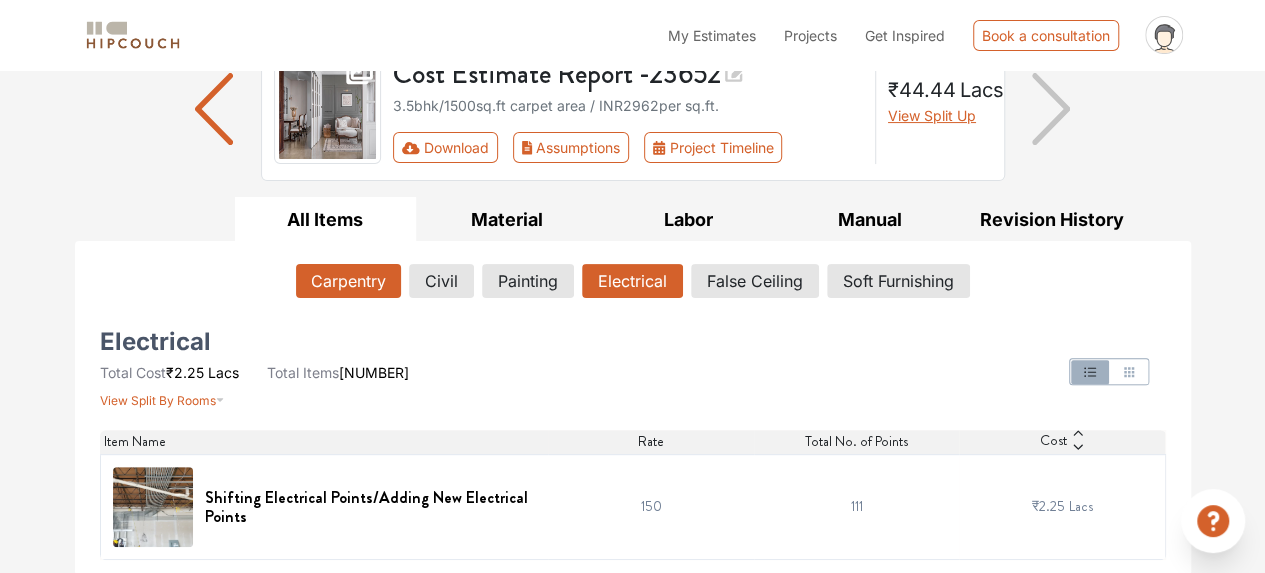 click on "Carpentry" at bounding box center (348, 281) 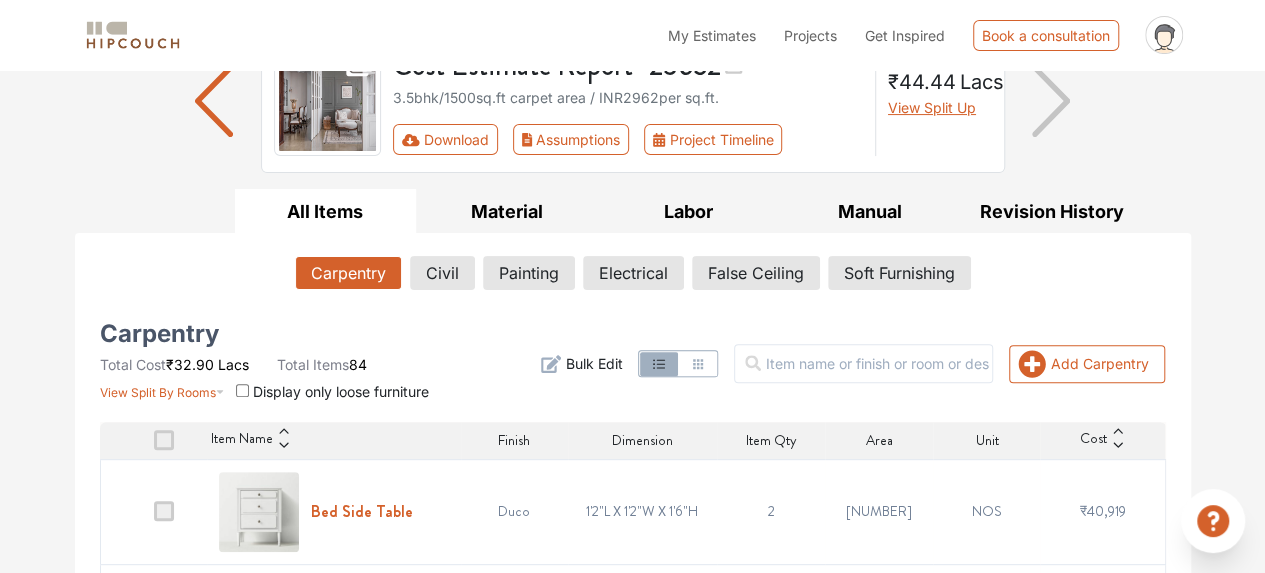 scroll, scrollTop: 0, scrollLeft: 0, axis: both 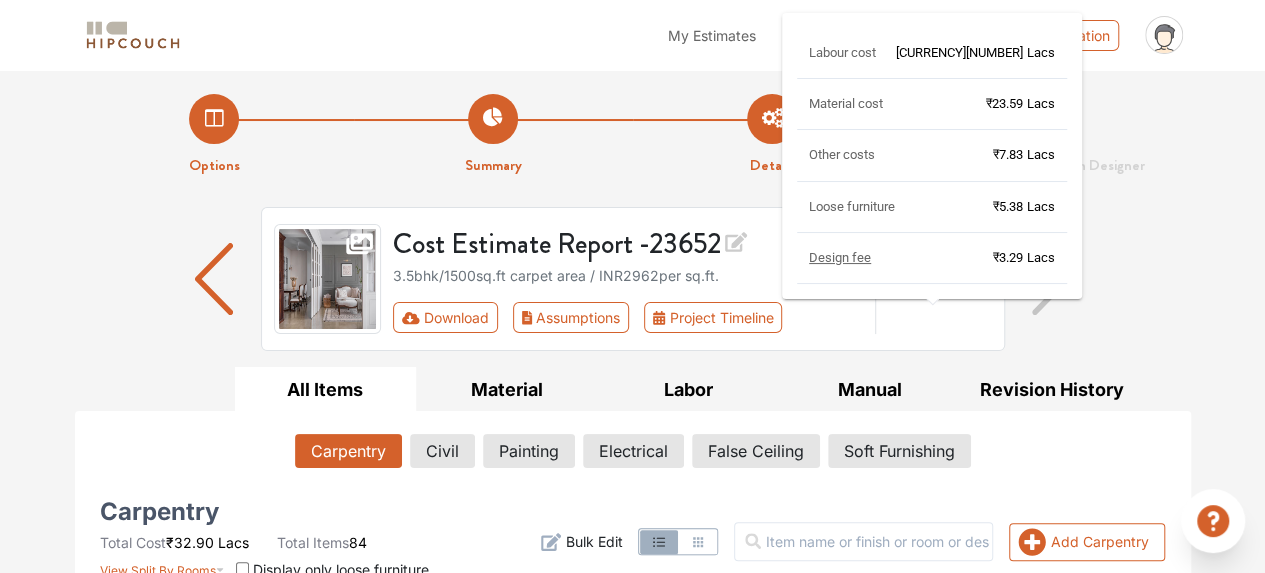 click on "Labour cost ₹8.55 Lacs  Material cost ₹23.59 Lacs  Other costs ₹7.83 Lacs  Loose furniture ₹5.38 Lacs  Design fee ₹3.29 Lacs" at bounding box center [932, 156] 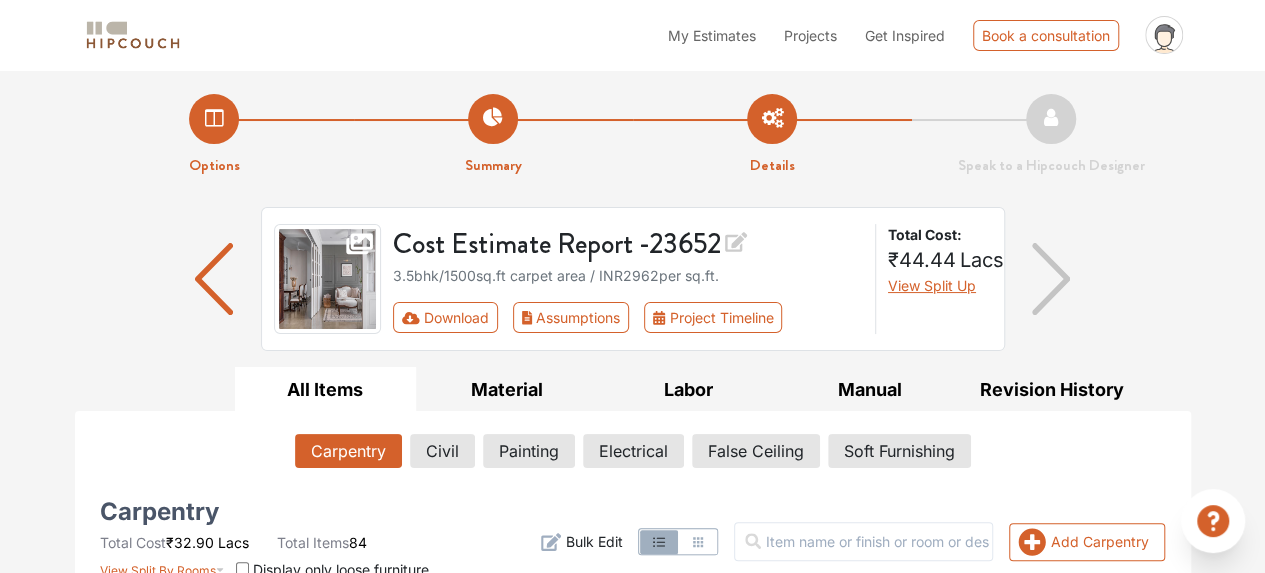 click on "Cost Estimate Report -  23652 3.5bhk  /  1500  sq.ft carpet area / INR  2962  per sq.ft. Download Assumptions Project Timeline Total Cost:  ₹44.44 Lacs  View Split Up" at bounding box center (633, 287) 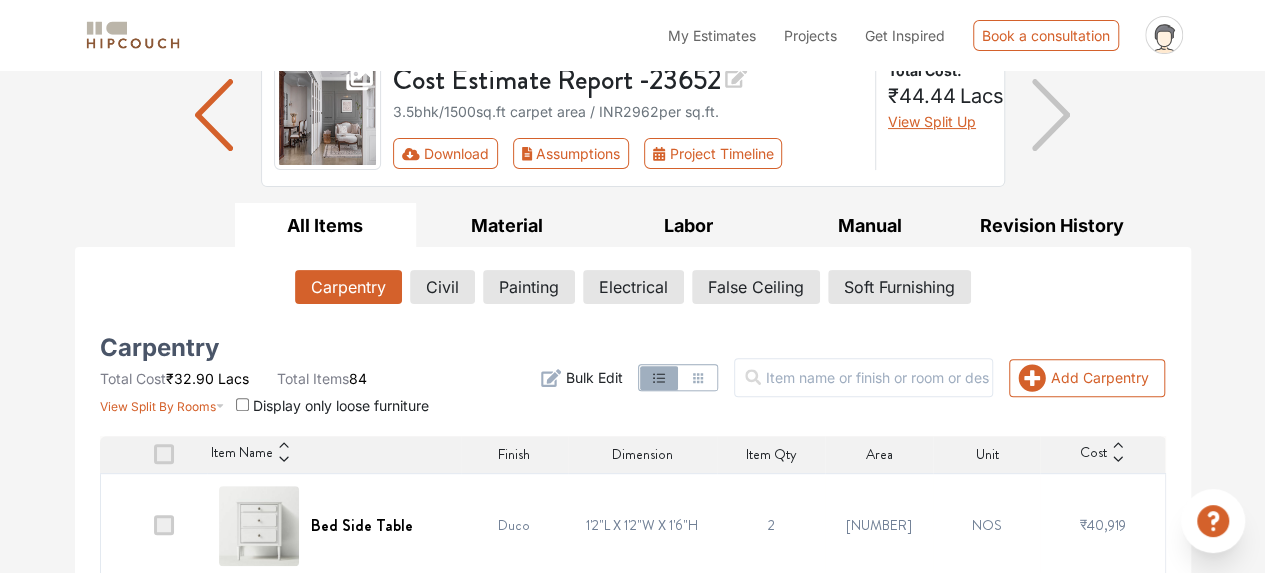 scroll, scrollTop: 0, scrollLeft: 0, axis: both 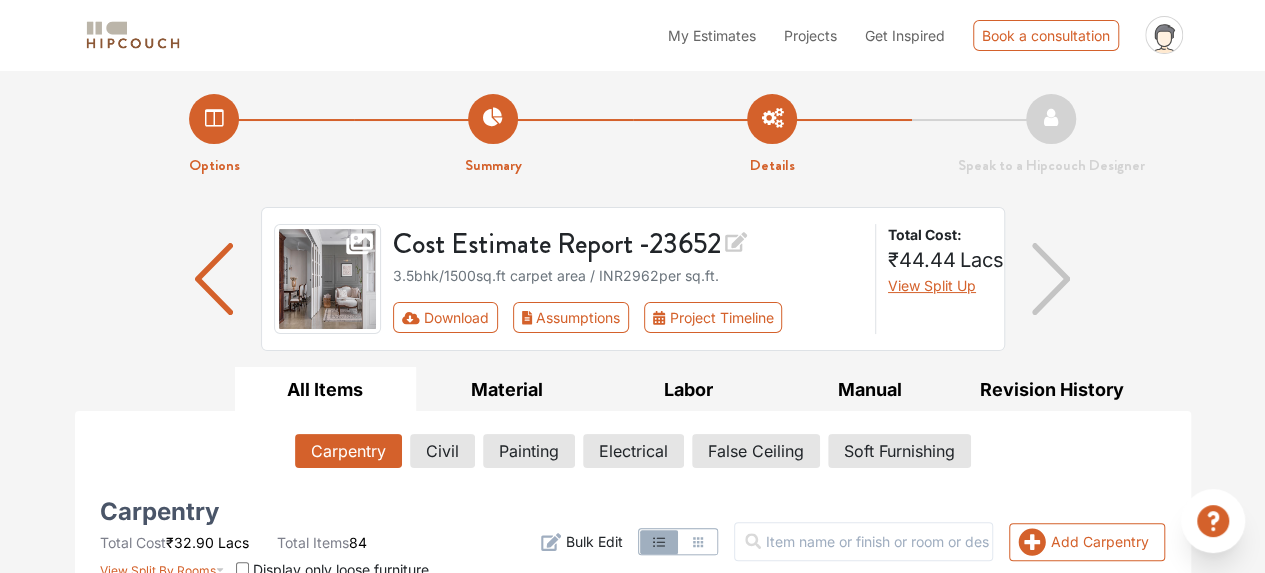 click on "My Estimates" at bounding box center [712, 35] 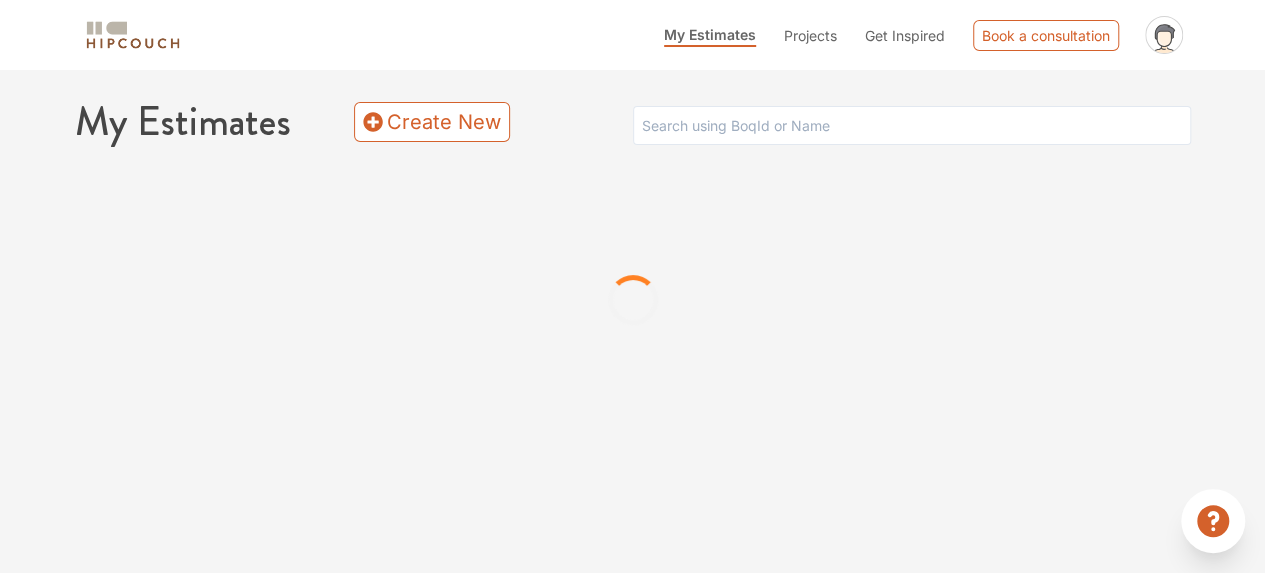 click on "Projects" at bounding box center [810, 35] 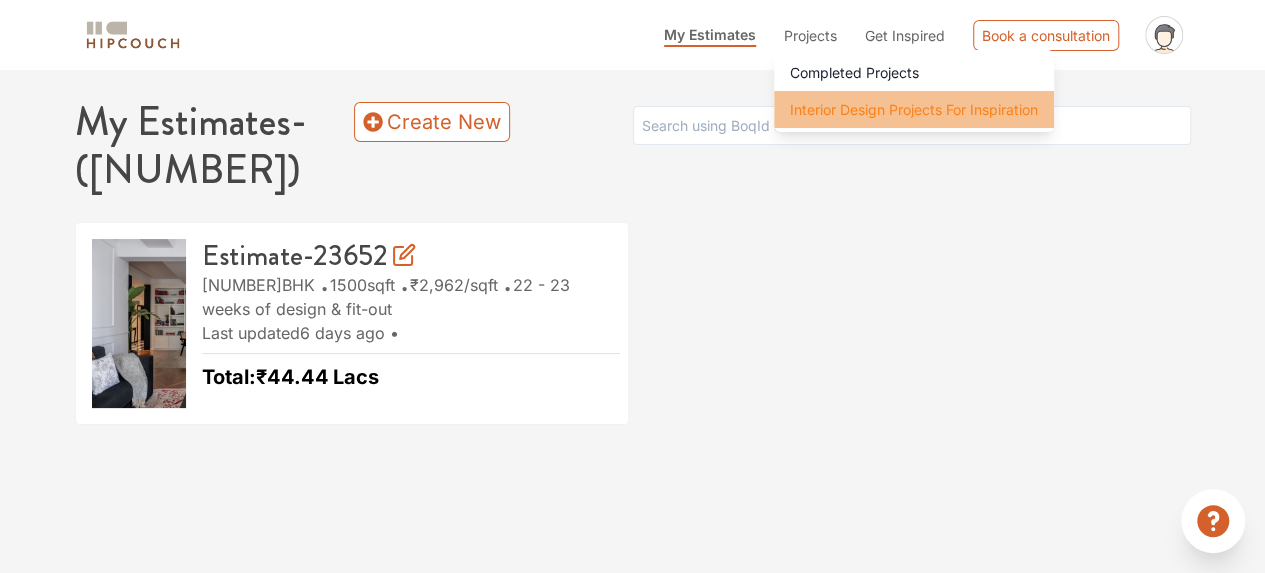 click on "Interior Design Projects For Inspiration" at bounding box center (914, 109) 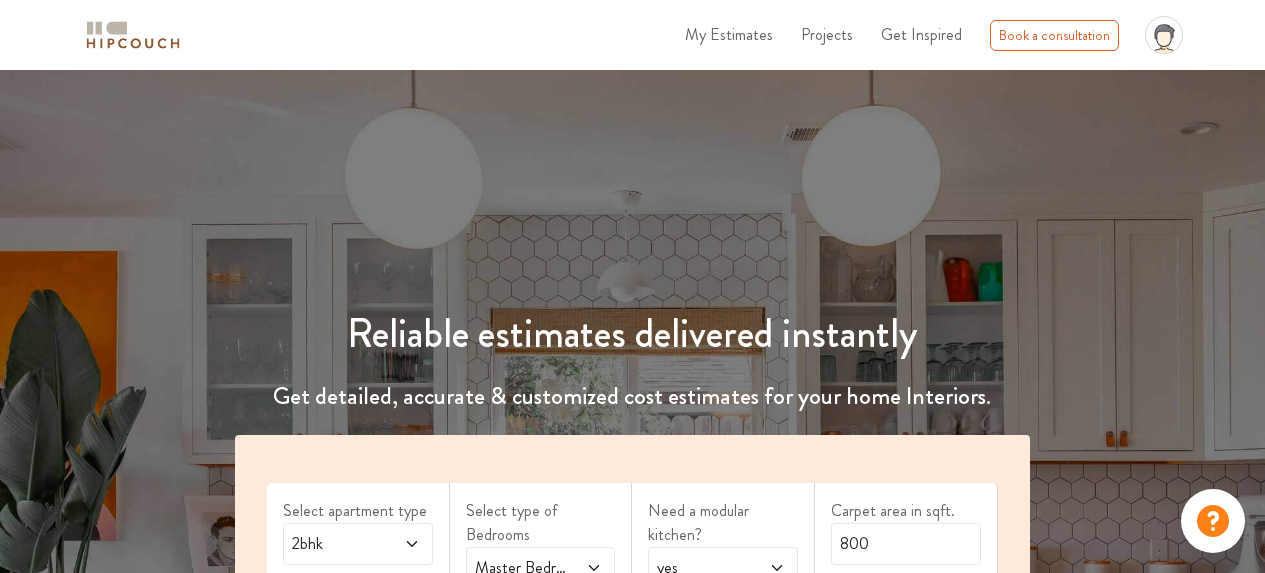 scroll, scrollTop: 300, scrollLeft: 0, axis: vertical 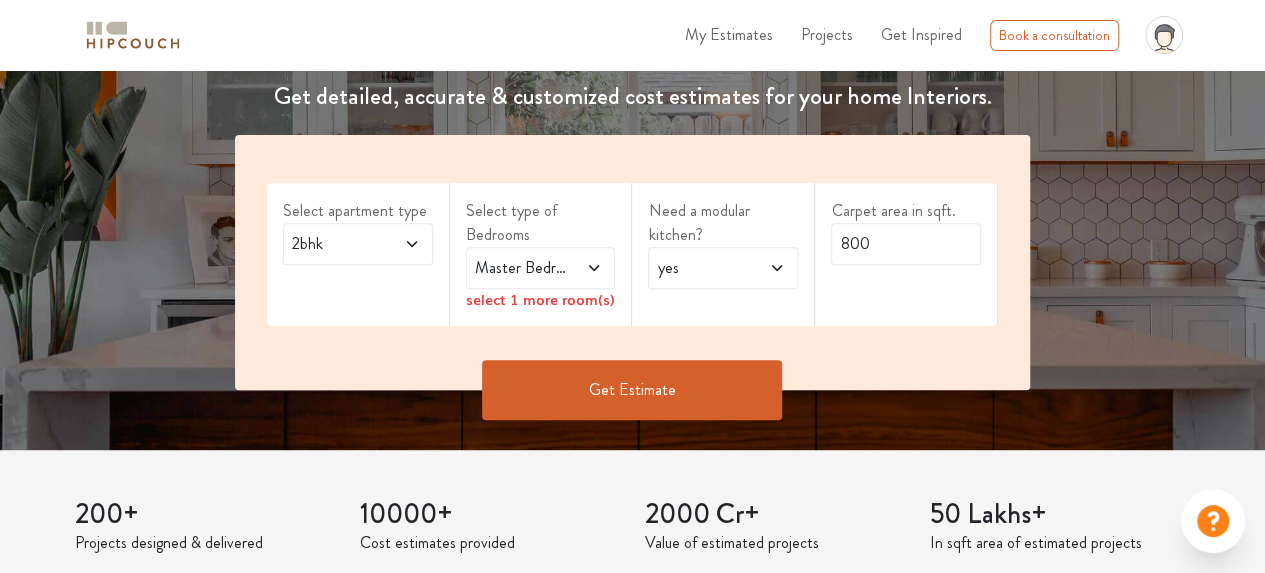 click on "Master Bedroom" at bounding box center (520, 268) 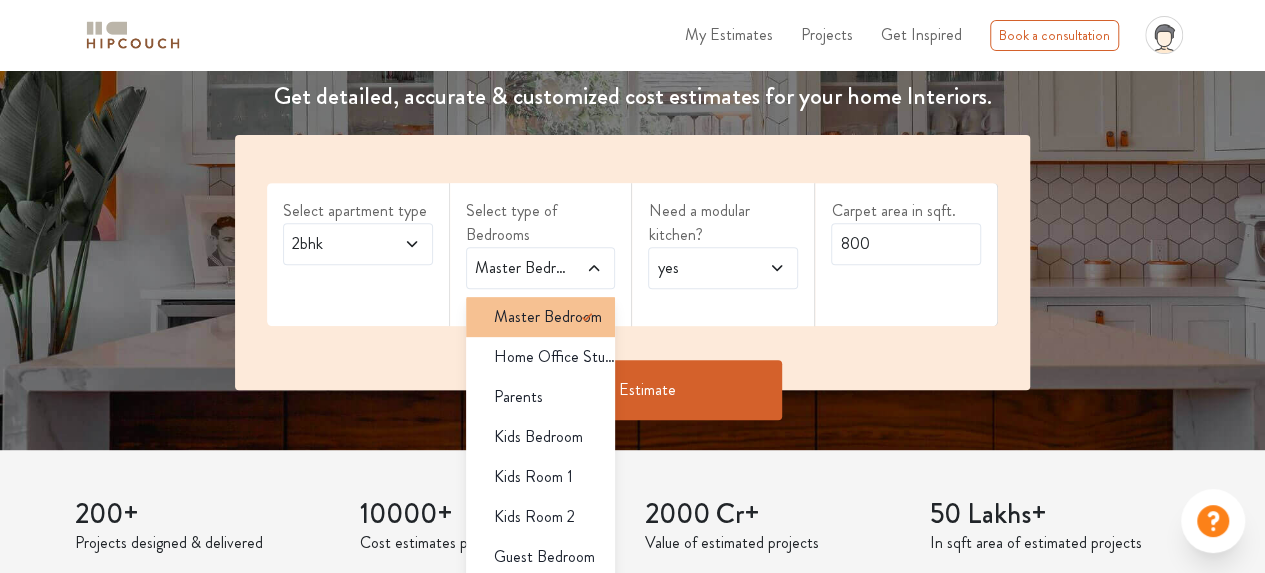 click on "Master Bedroom" at bounding box center [548, 317] 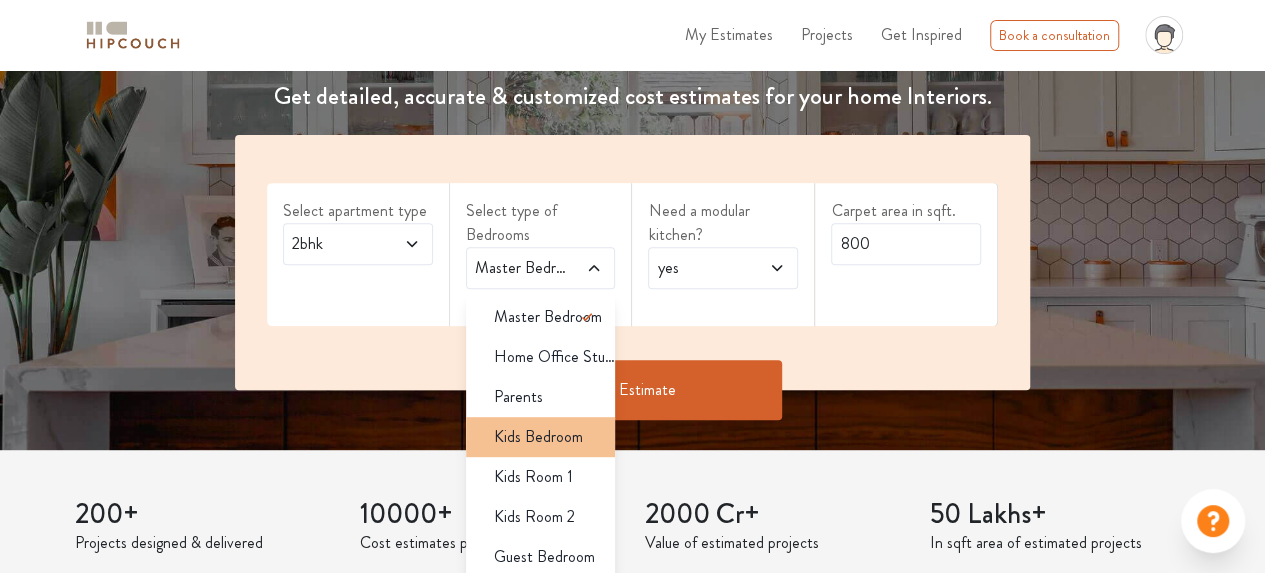 click on "Kids Bedroom" at bounding box center [538, 437] 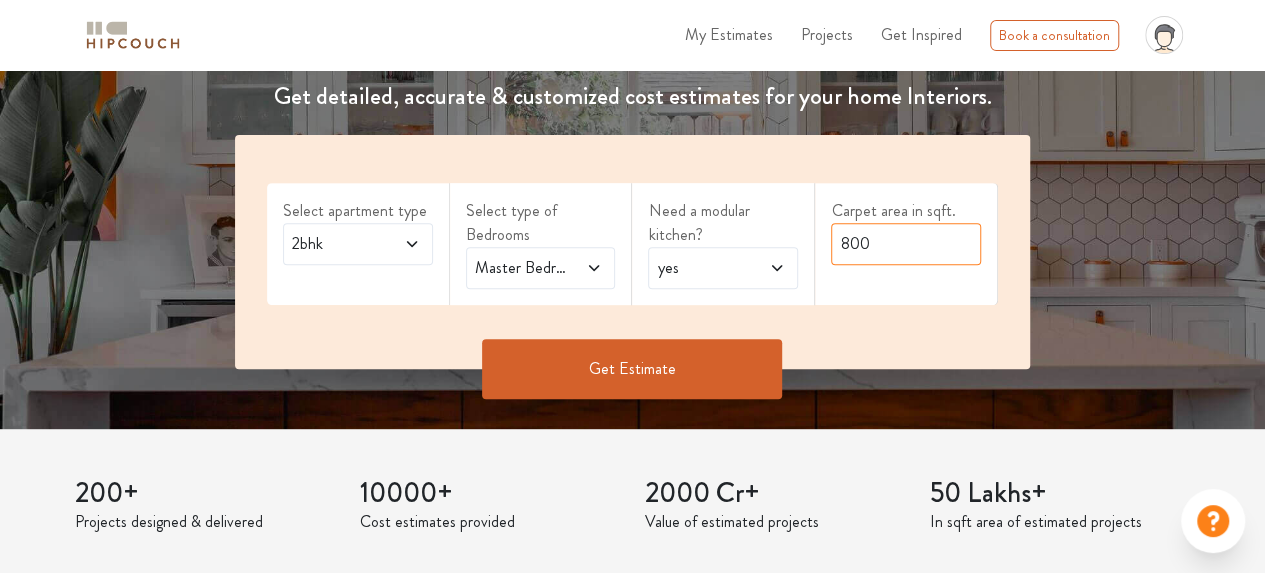 drag, startPoint x: 885, startPoint y: 245, endPoint x: 826, endPoint y: 239, distance: 59.3043 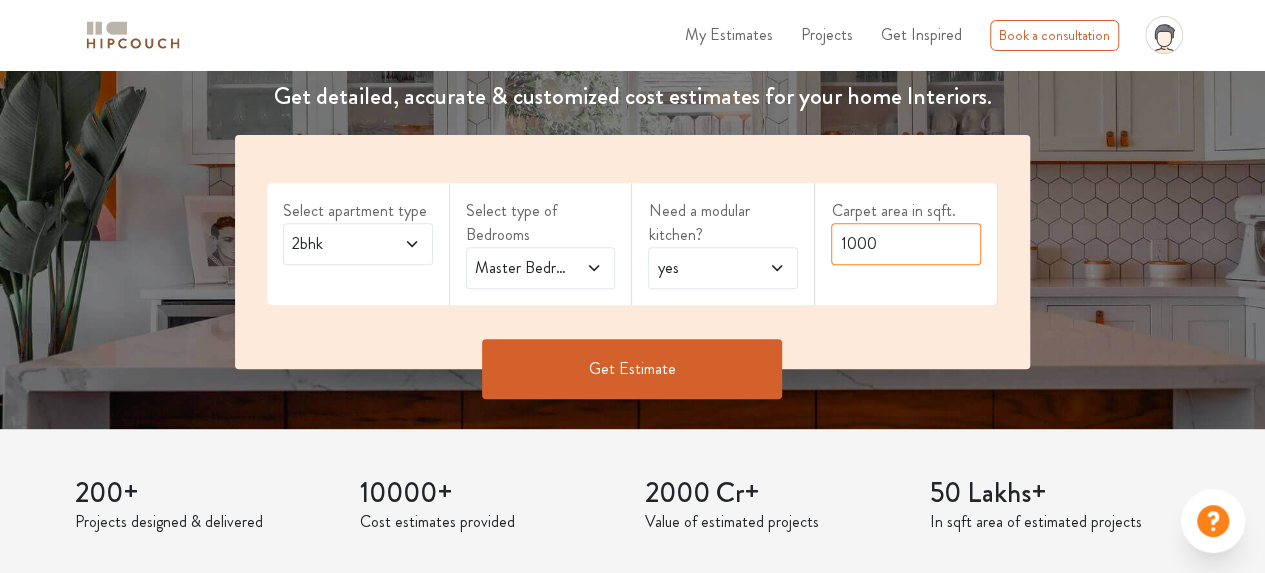 type on "1000" 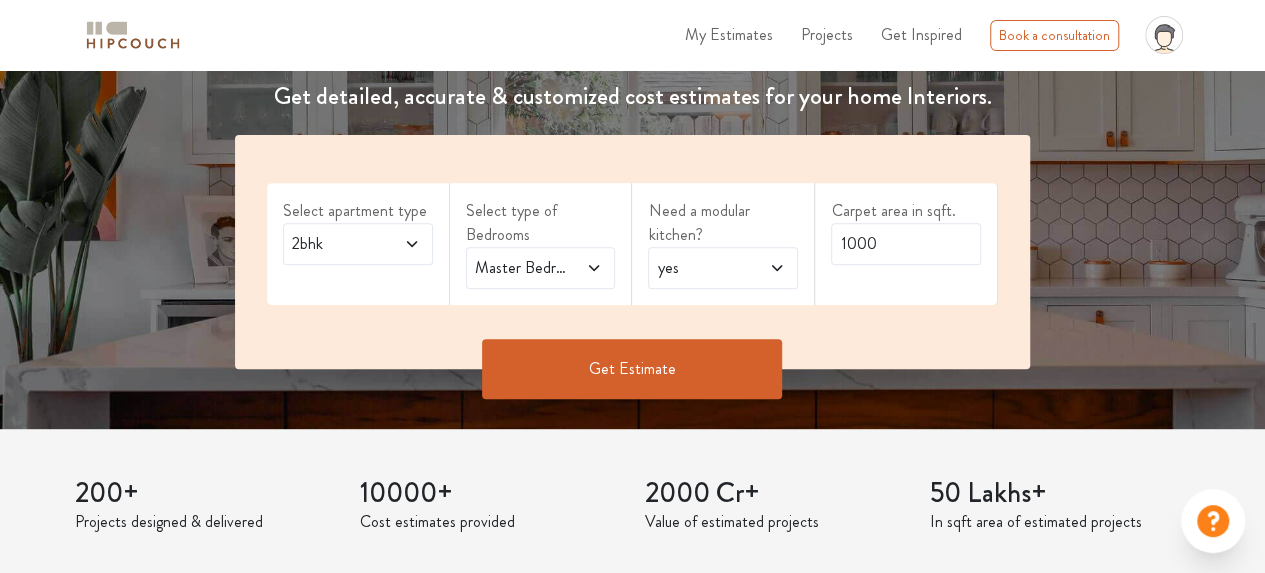 click on "Get Estimate" at bounding box center (632, 369) 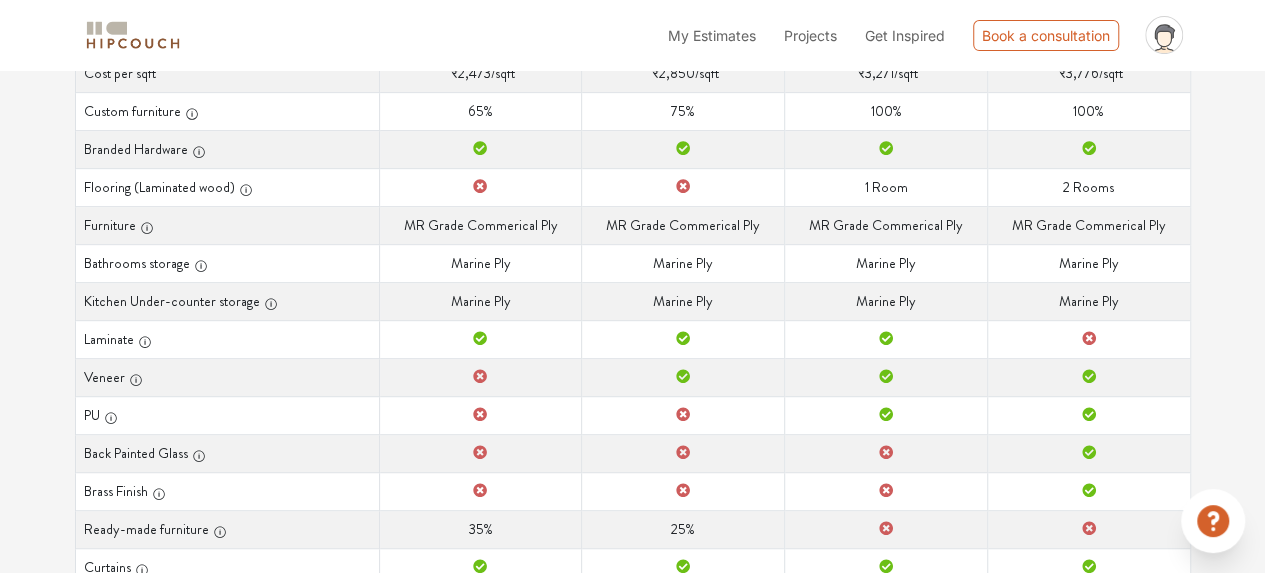scroll, scrollTop: 365, scrollLeft: 0, axis: vertical 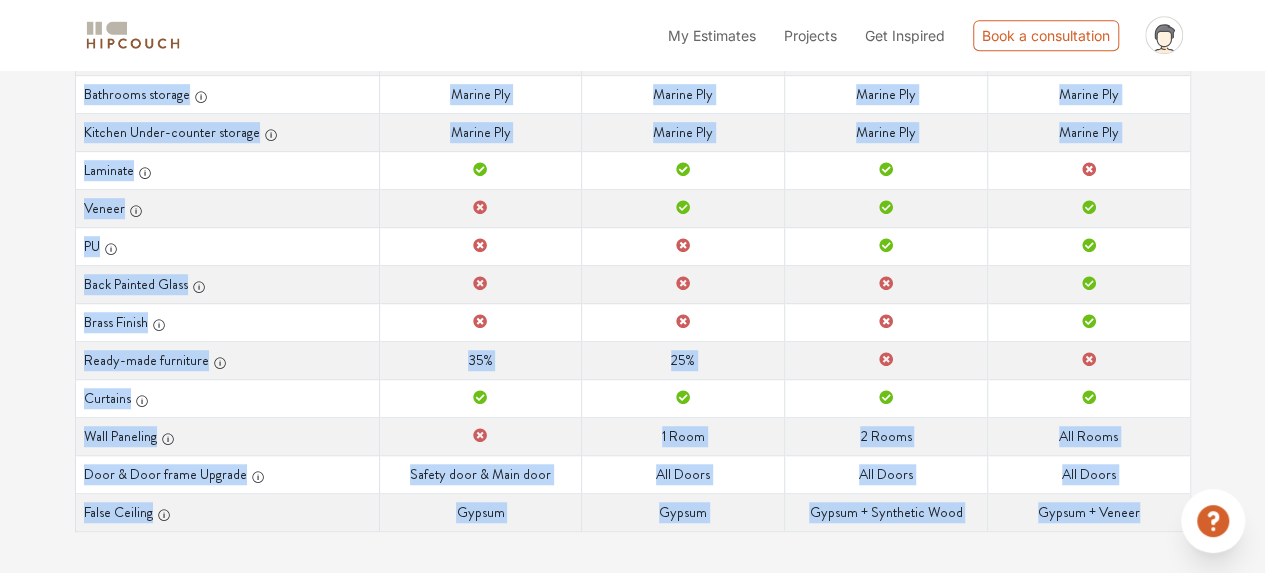 drag, startPoint x: 86, startPoint y: 98, endPoint x: 1157, endPoint y: 503, distance: 1145.018 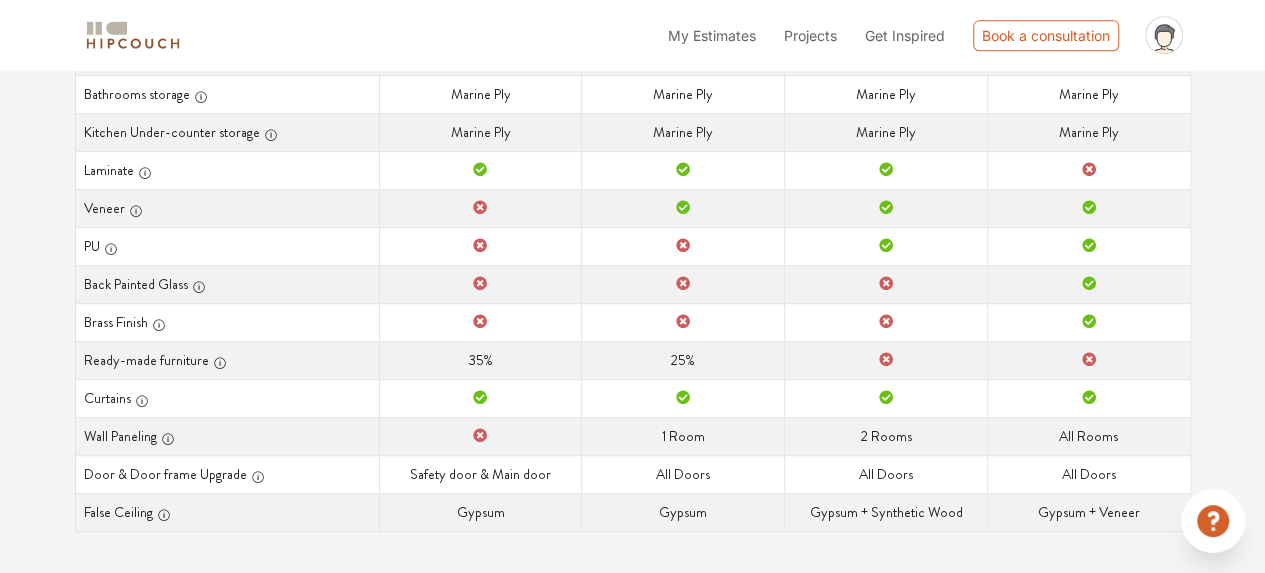 click on "Options Summary Details Speak to a Hipcouch Designer Curated Just For You! We've used our design & build expertise to curate options for you. Hire a Hipcouch Designer Curated Just For You! We've used our design & build expertise to curate options for you. Hire a Hipcouch Designer Classic ₹[PRICE] Lacs Explore Comfort ₹[PRICE] Lacs Explore Premium ₹[PRICE] Lacs Explore Luxury ₹[PRICE] Lacs Explore Cost per sqft Cost per sqft ₹[PRICE] /sqft Cost per sqft ₹[PRICE] /sqft Cost per sqft ₹[PRICE] /sqft Cost per sqft ₹[PRICE] /sqft Custom furniture Custom furniture 65% Custom furniture 75% Custom furniture 100% Custom furniture 100% Branded Hardware Branded Hardware Branded Hardware Branded Hardware Branded Hardware Flooring (Laminated wood) Flooring (Laminated wood) Flooring (Laminated wood) Flooring (Laminated wood) 1 Room Flooring (Laminated wood) 2 Rooms Furniture Furniture MR Grade Commerical Ply Furniture MR Grade Commerical Ply Furniture MR Grade Commerical Ply Furniture MR Grade Commerical Ply Marine Ply" at bounding box center (632, 42) 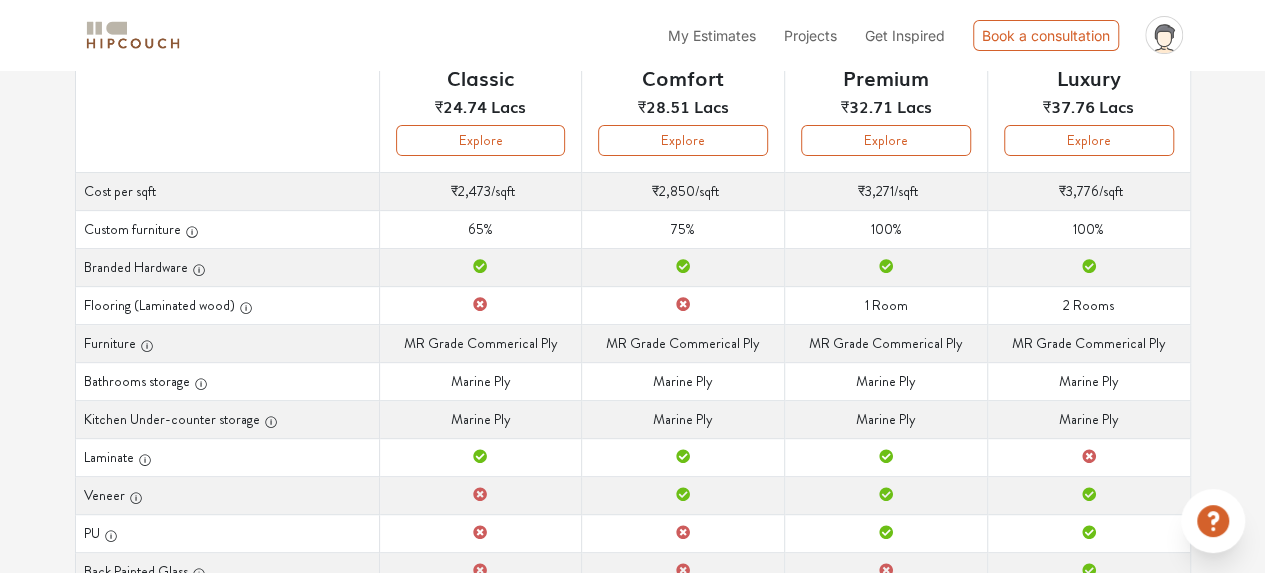 scroll, scrollTop: 65, scrollLeft: 0, axis: vertical 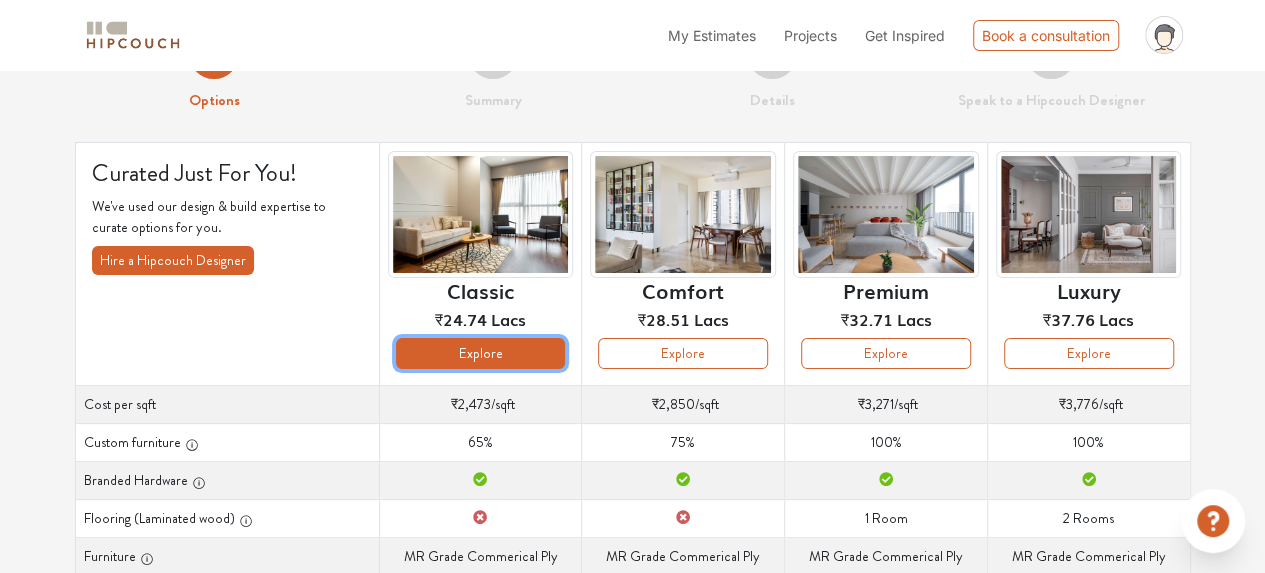 click on "Explore" at bounding box center (481, 353) 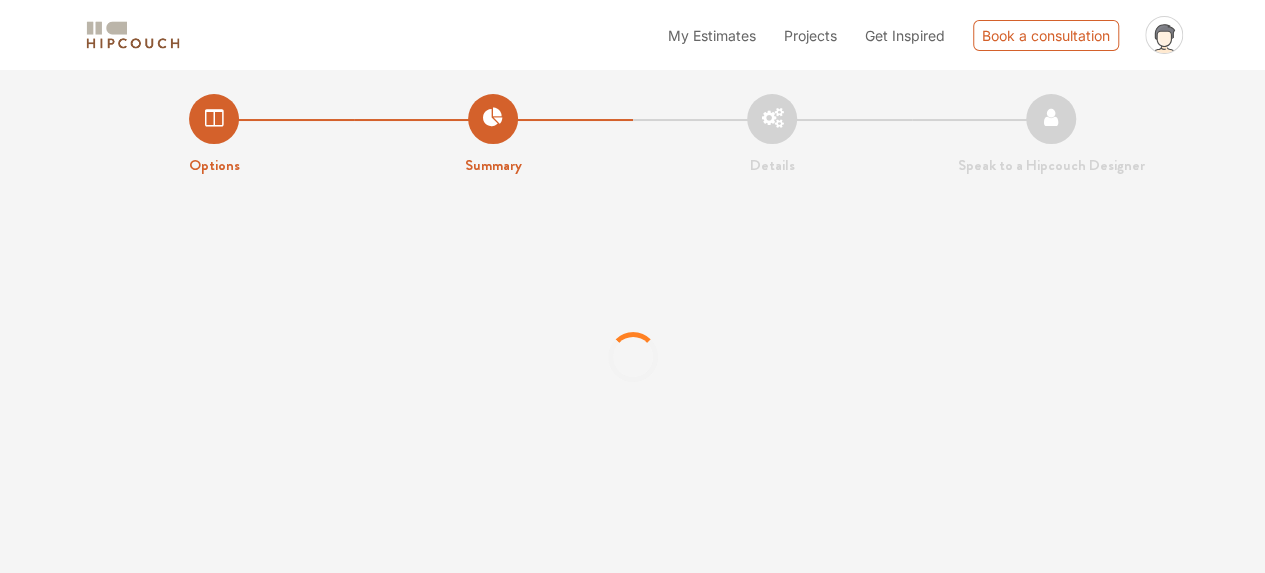 scroll, scrollTop: 0, scrollLeft: 0, axis: both 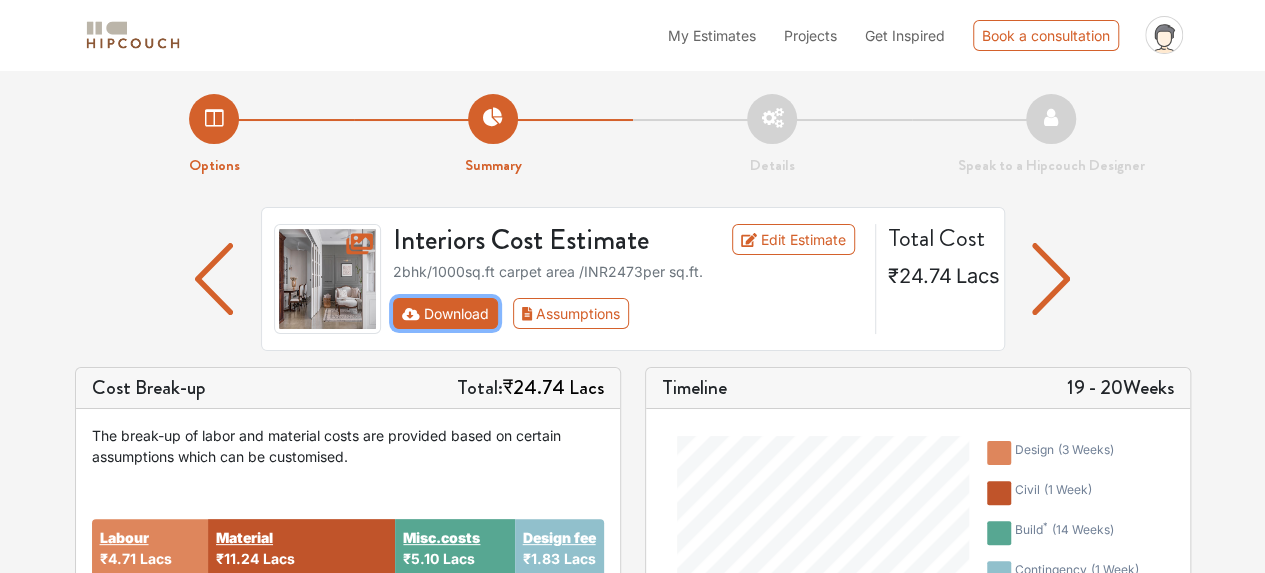 click on "Download" at bounding box center (445, 313) 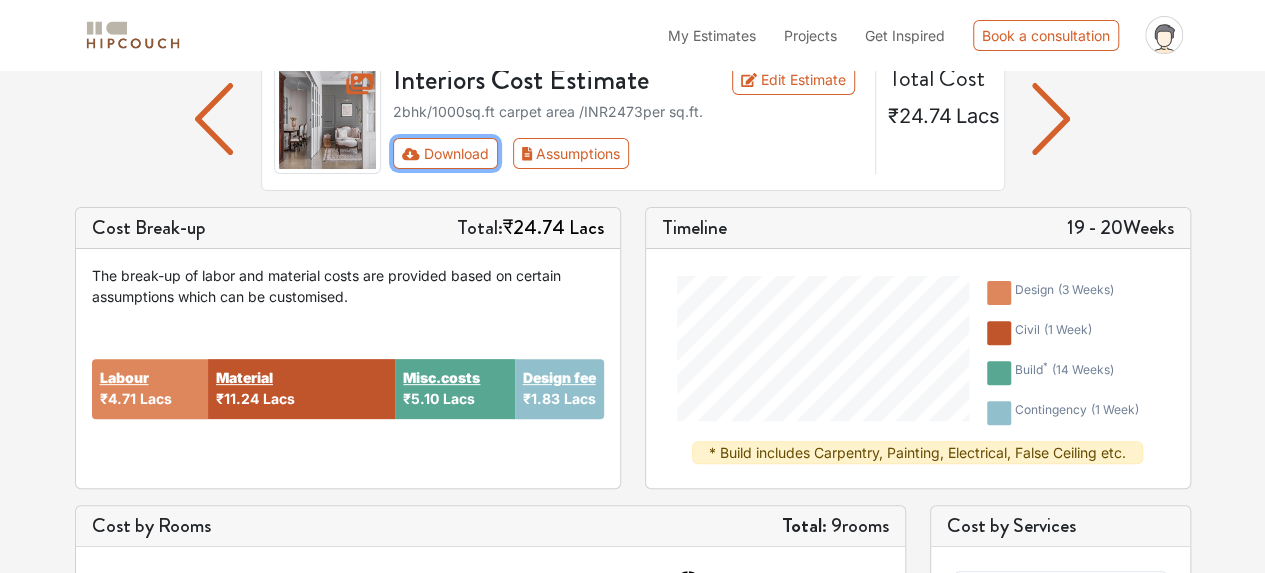 scroll, scrollTop: 200, scrollLeft: 0, axis: vertical 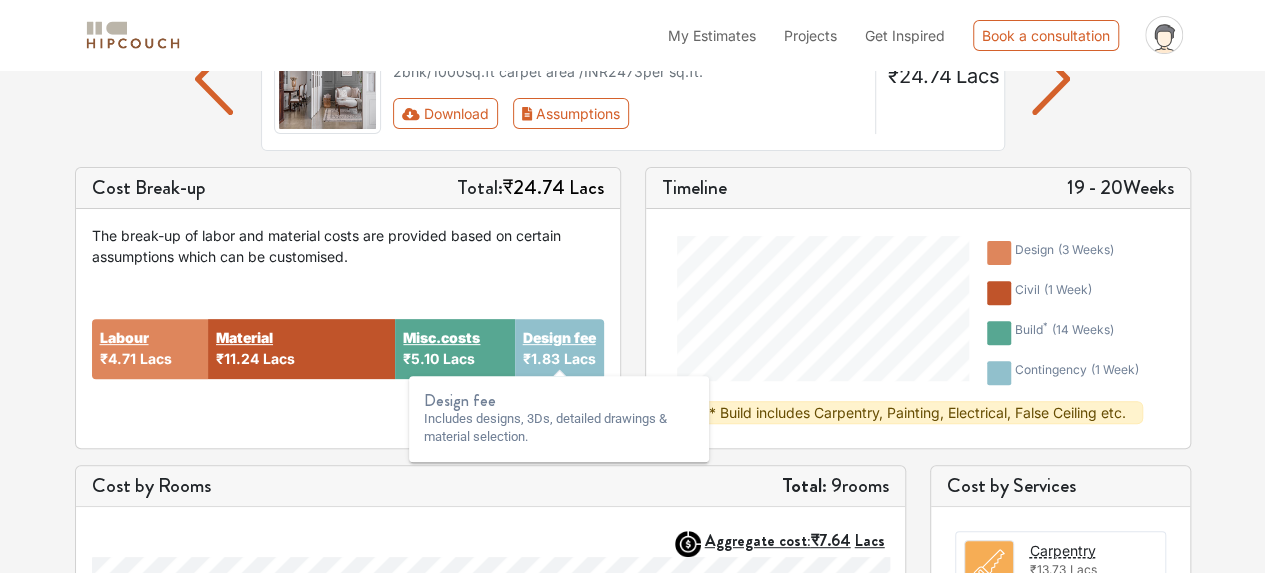 click on "Design fee" at bounding box center [559, 337] 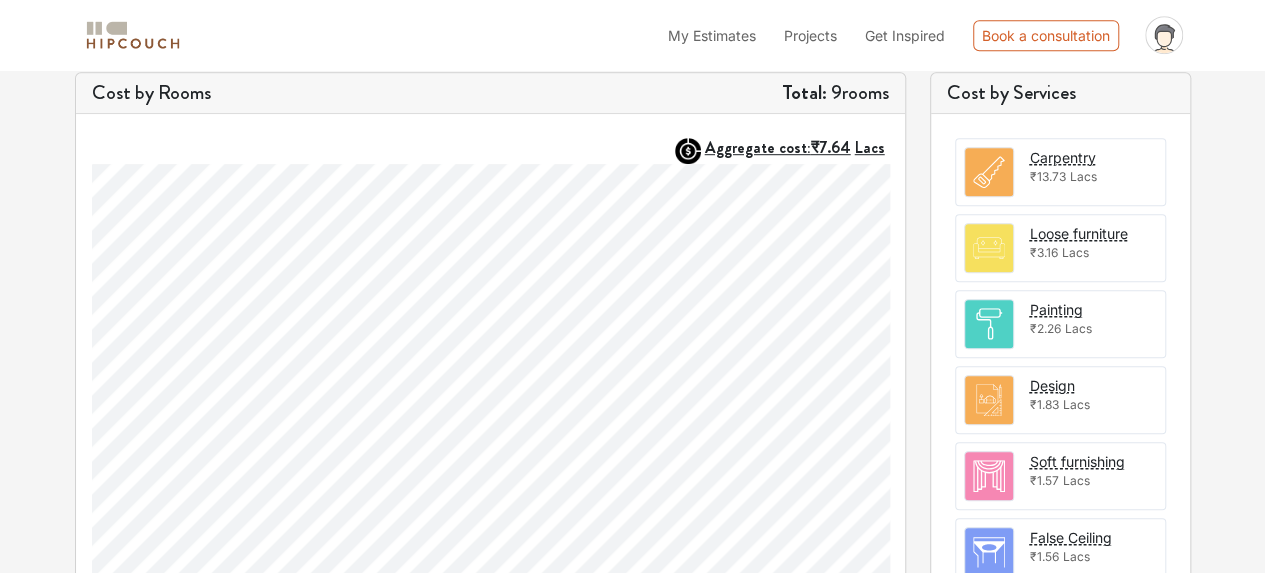 scroll, scrollTop: 600, scrollLeft: 0, axis: vertical 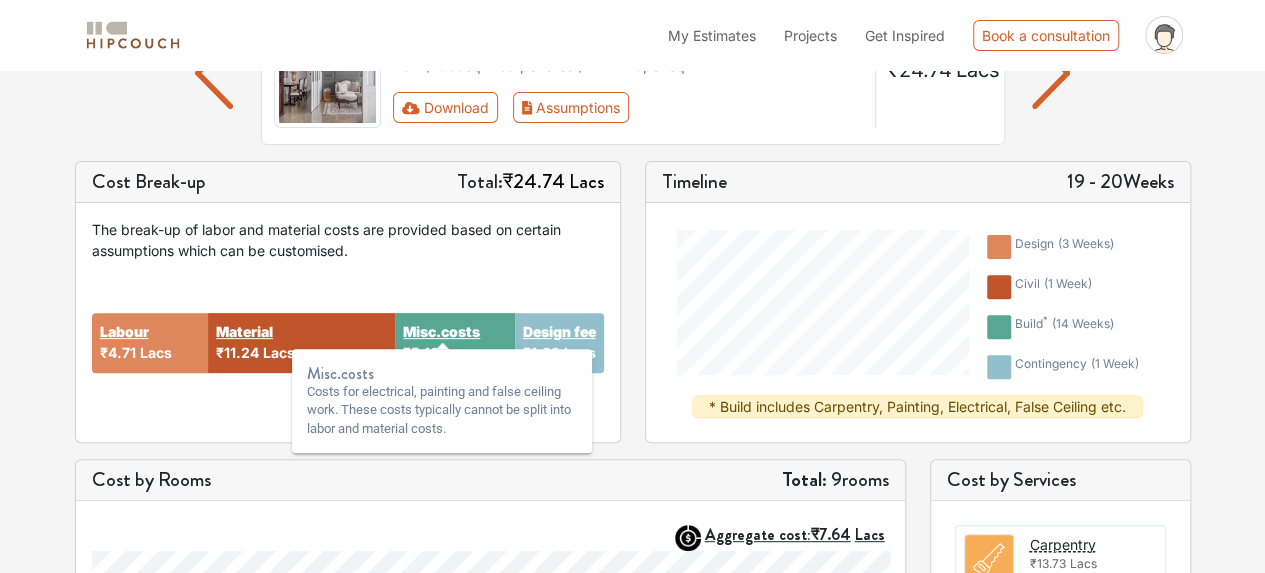 click on "Misc.costs" at bounding box center (441, 331) 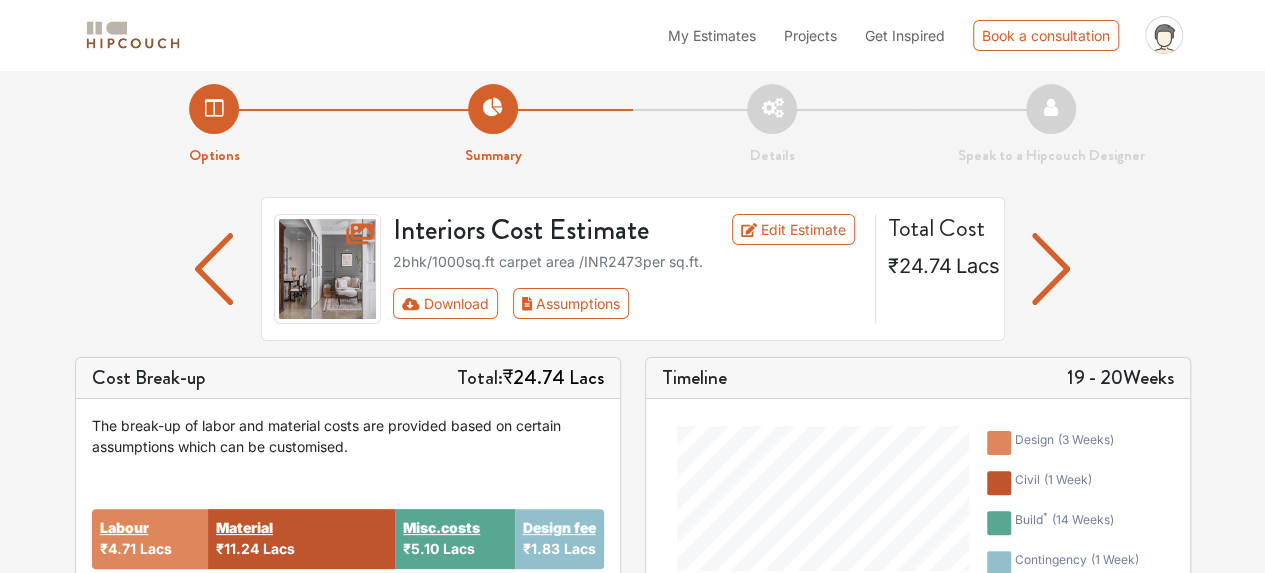 scroll, scrollTop: 0, scrollLeft: 0, axis: both 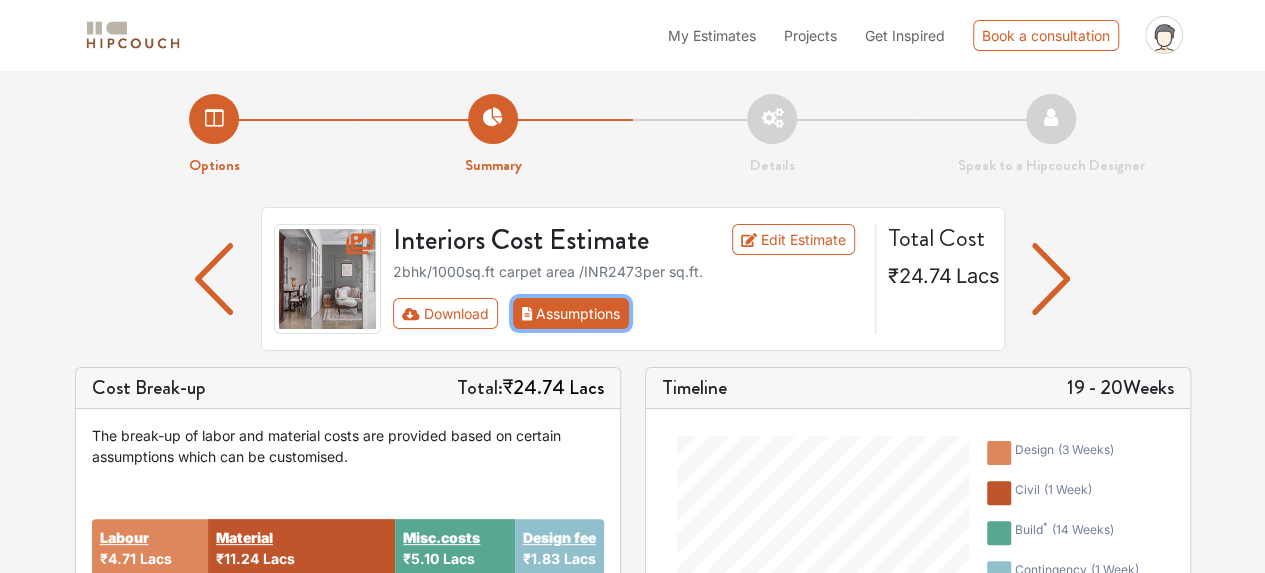 click on "Assumptions" at bounding box center (571, 313) 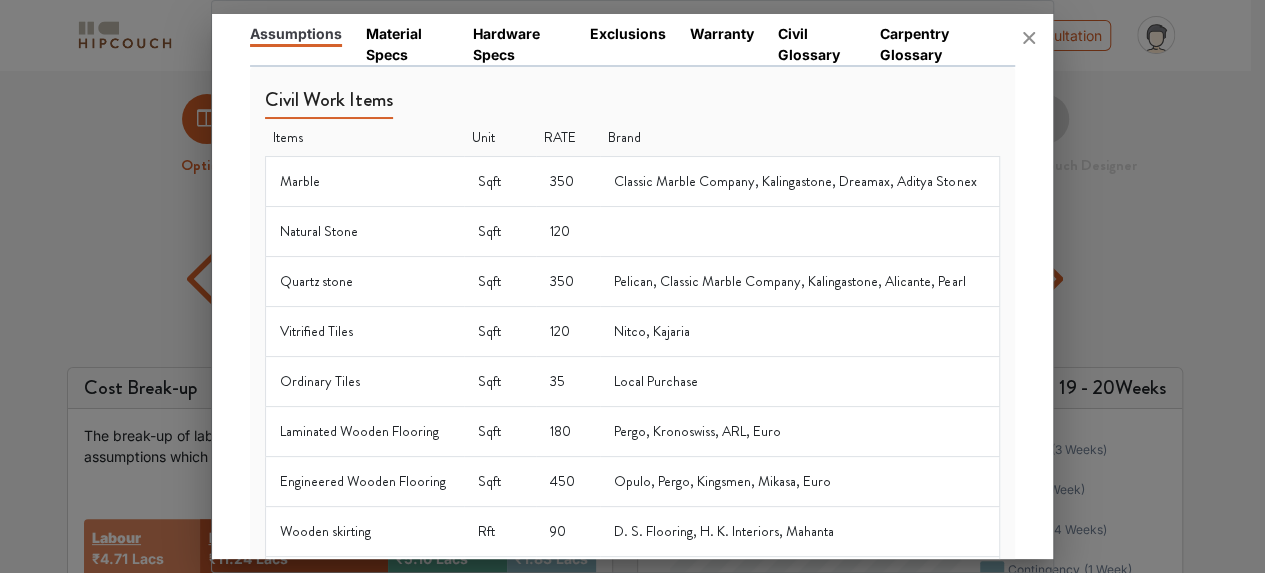 scroll, scrollTop: 0, scrollLeft: 0, axis: both 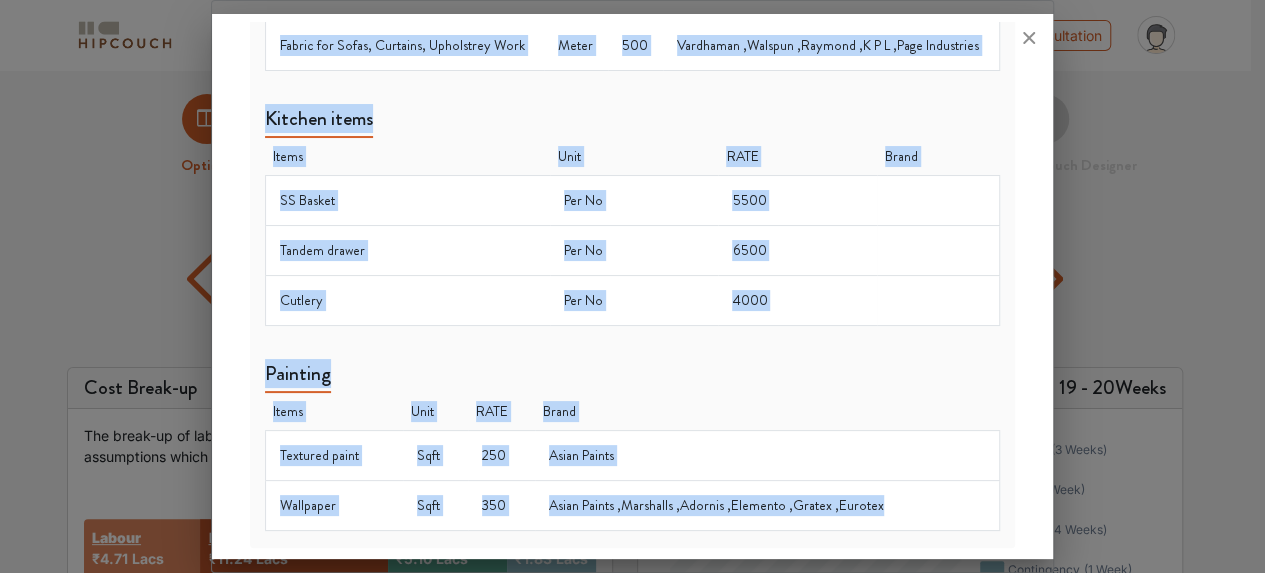 drag, startPoint x: 246, startPoint y: 57, endPoint x: 901, endPoint y: 505, distance: 793.5547 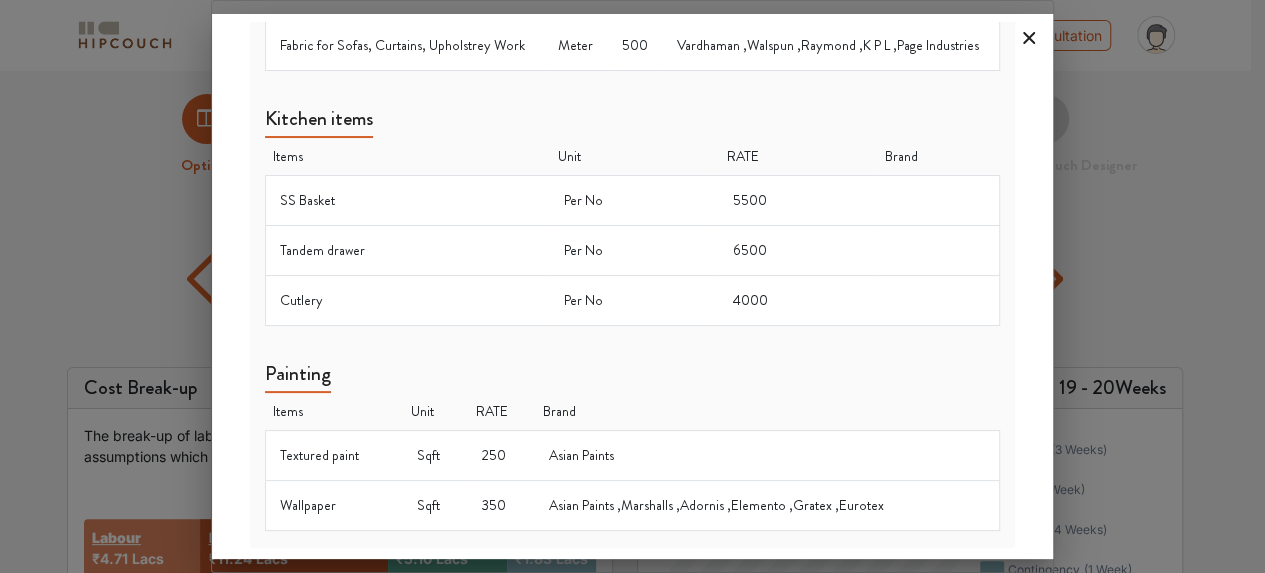 click 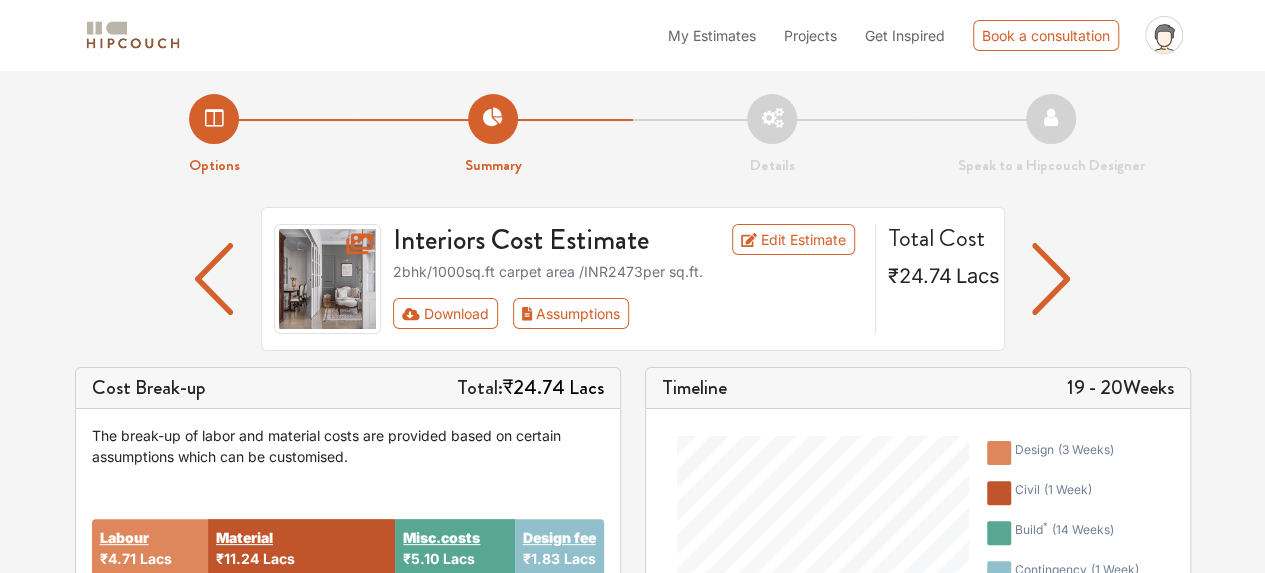 click at bounding box center (1051, 279) 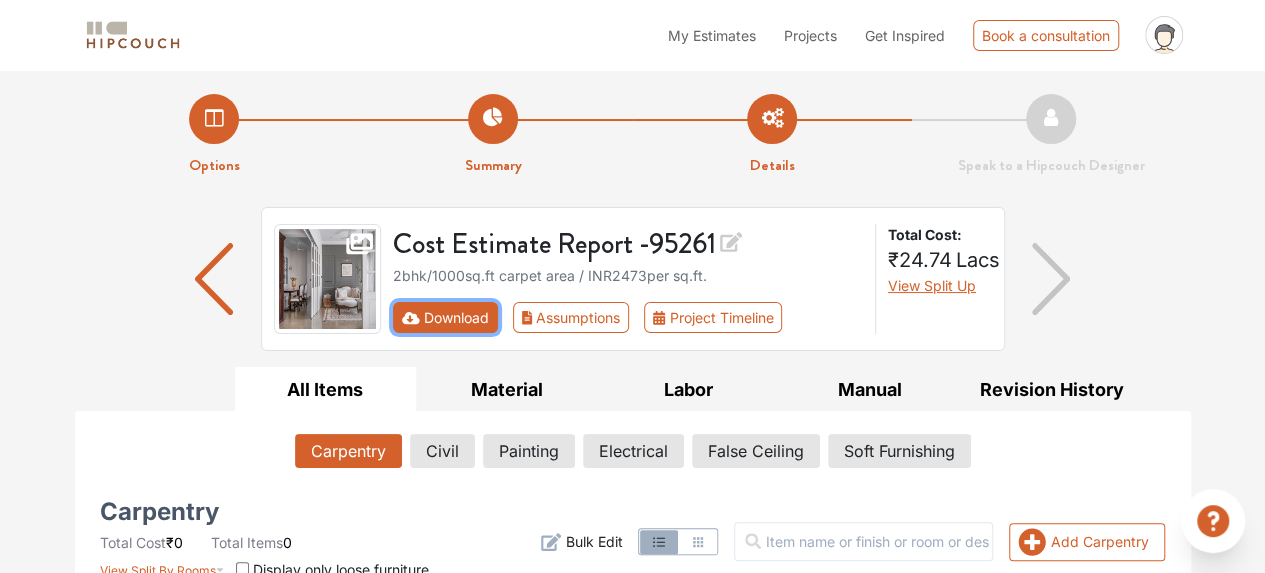 click on "Download" at bounding box center (445, 317) 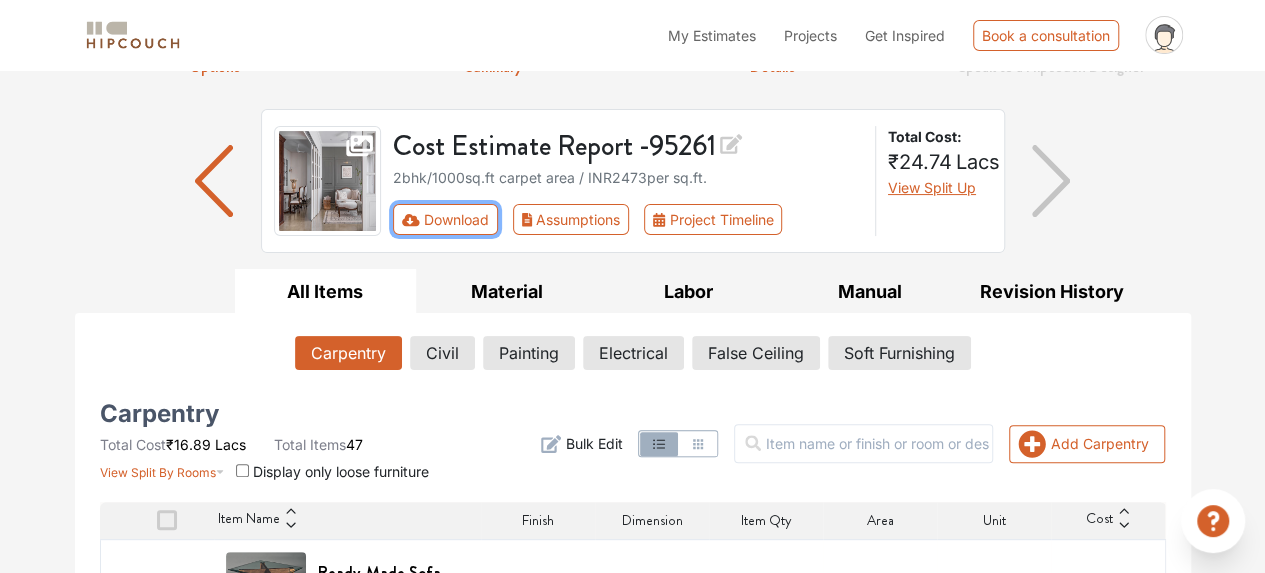 scroll, scrollTop: 0, scrollLeft: 0, axis: both 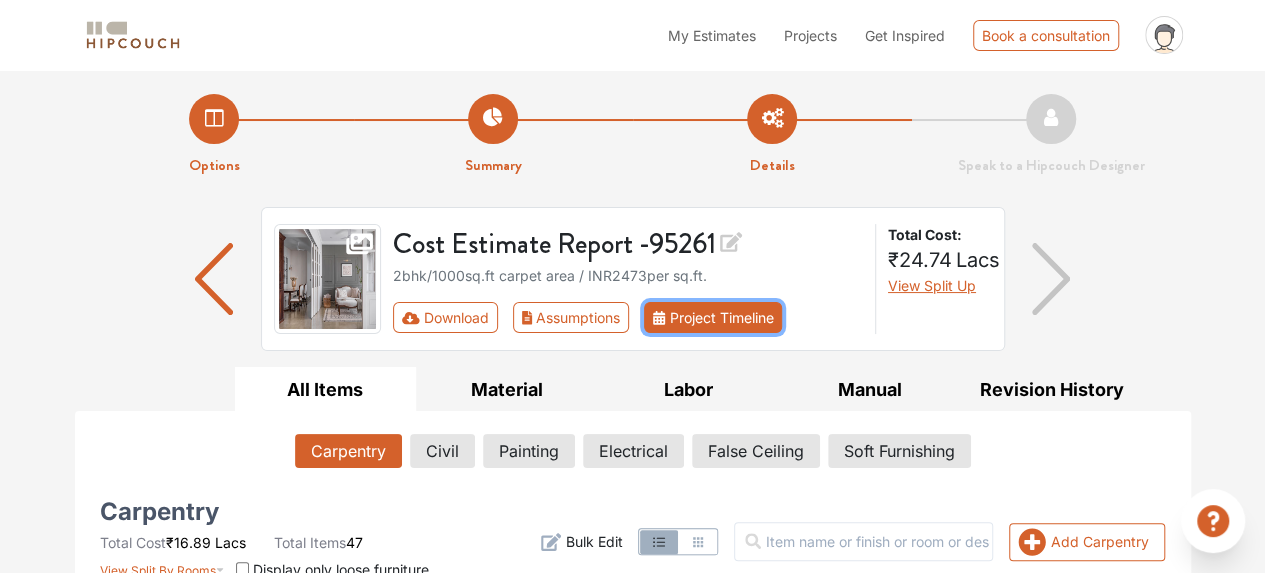 click on "Project Timeline" at bounding box center (713, 317) 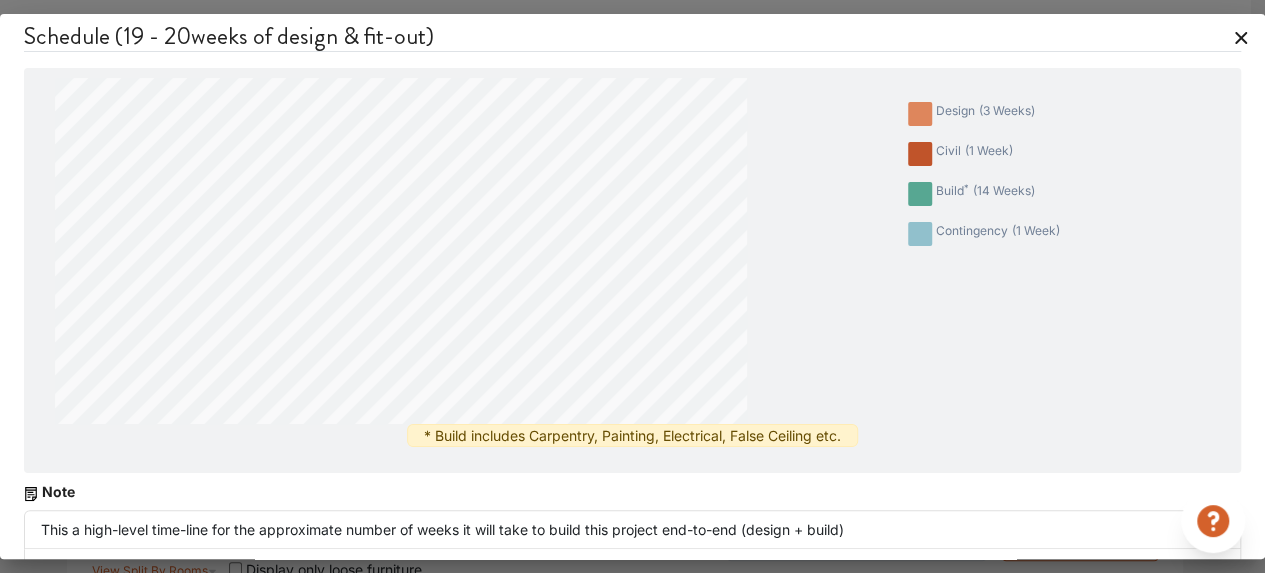 scroll, scrollTop: 155, scrollLeft: 0, axis: vertical 